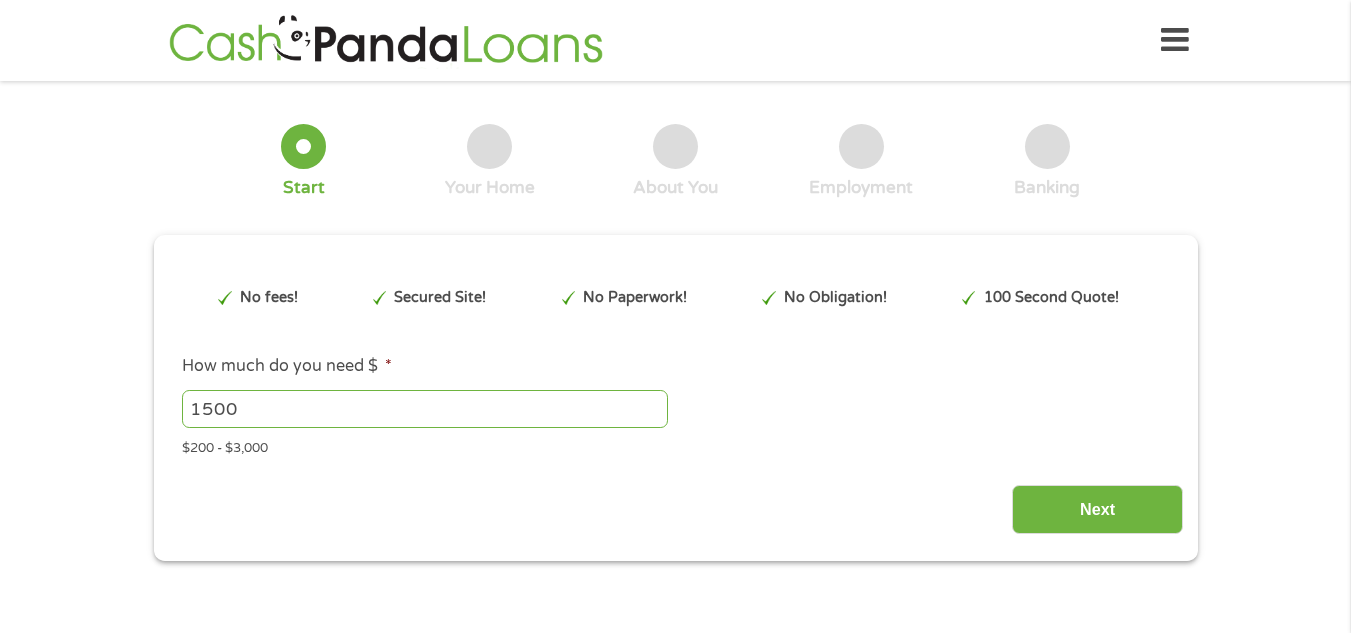 scroll, scrollTop: 0, scrollLeft: 0, axis: both 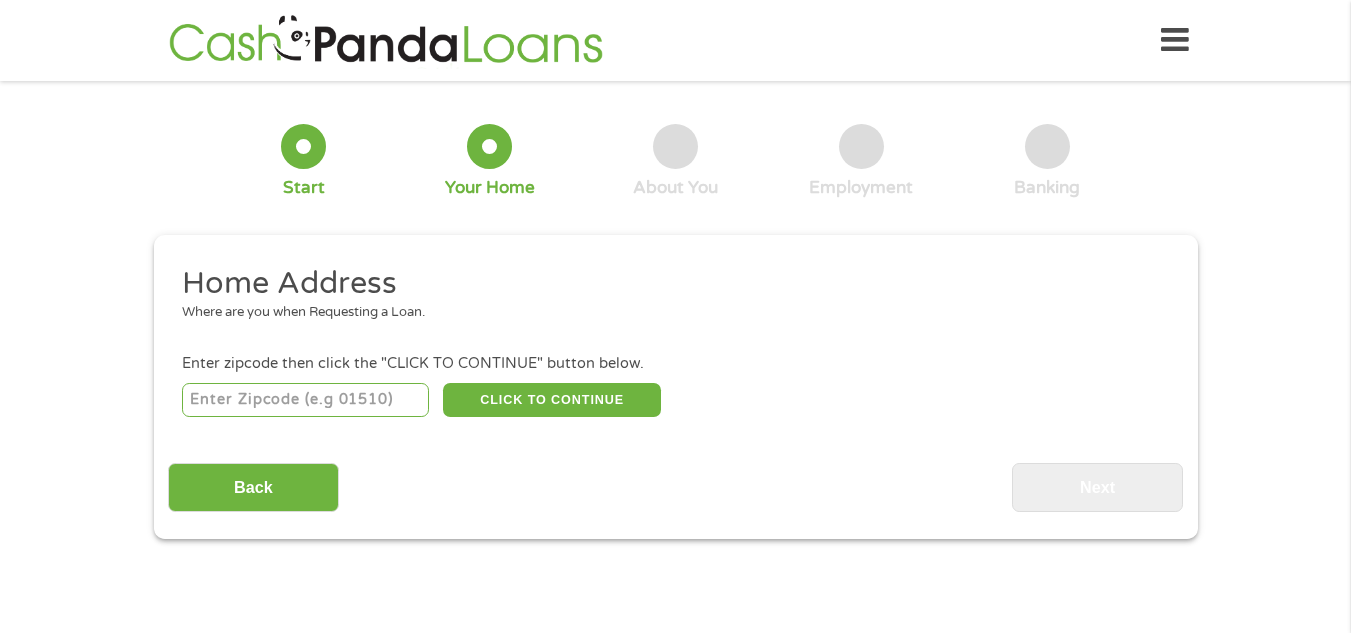 click at bounding box center (305, 400) 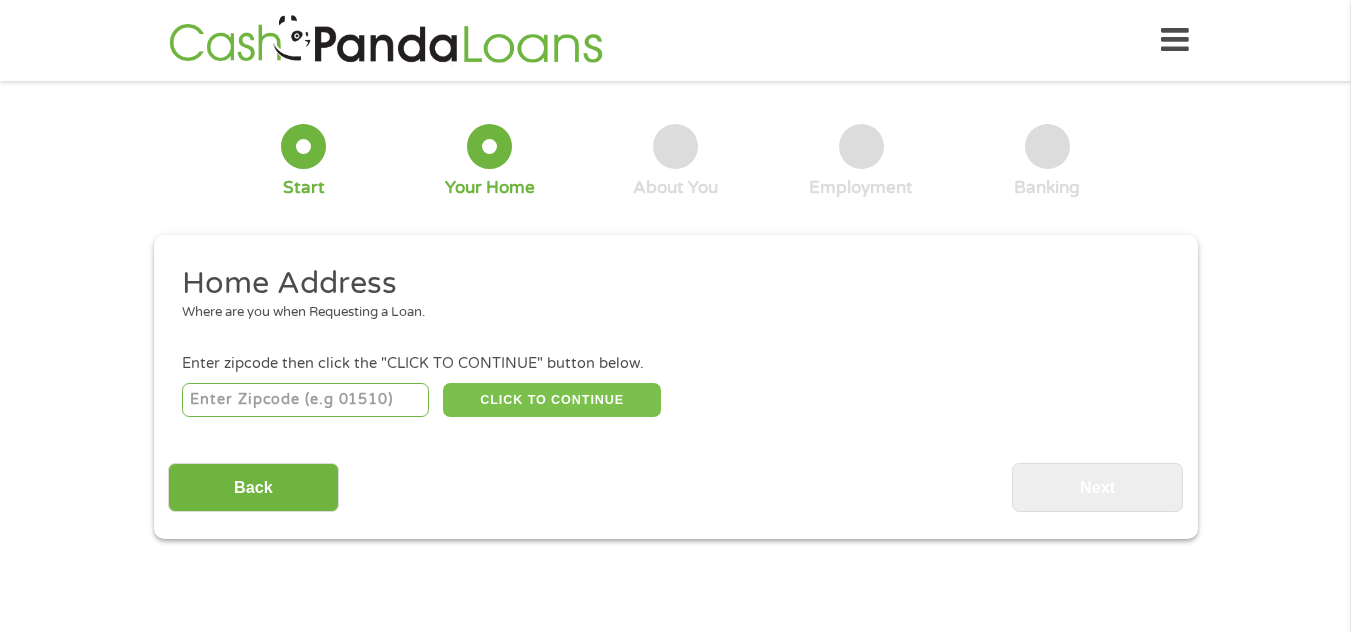 click on "CLICK TO CONTINUE" at bounding box center (552, 400) 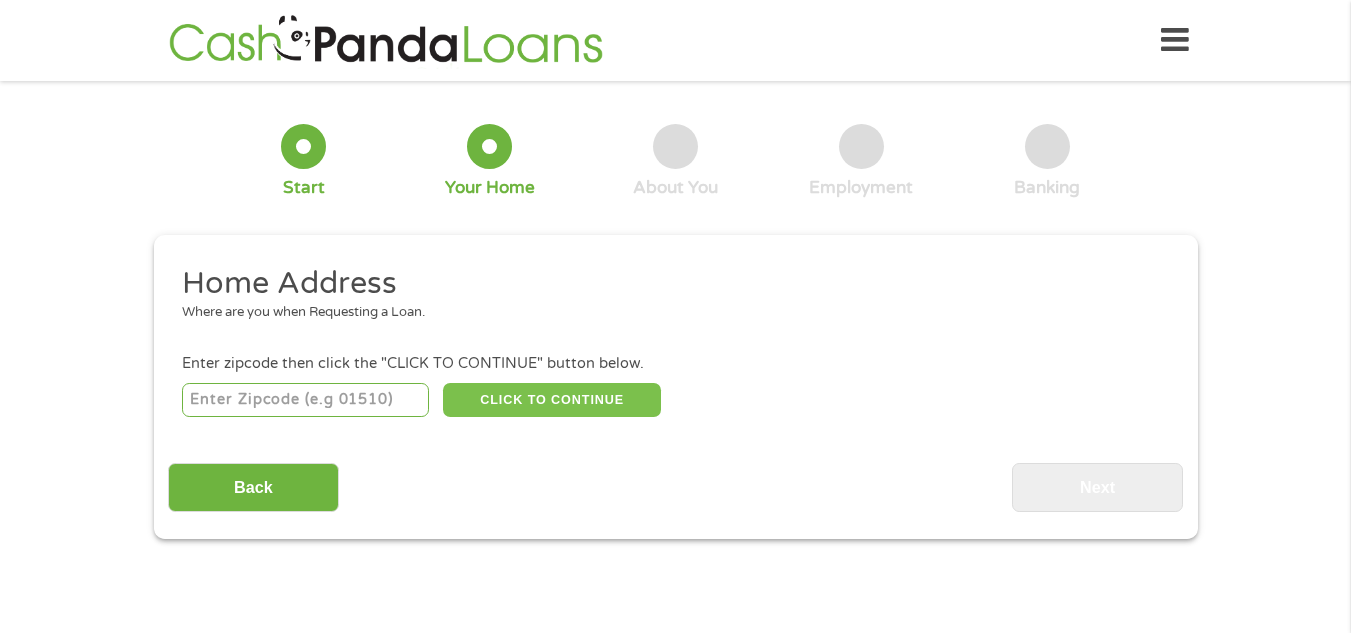 select on "South Carolina" 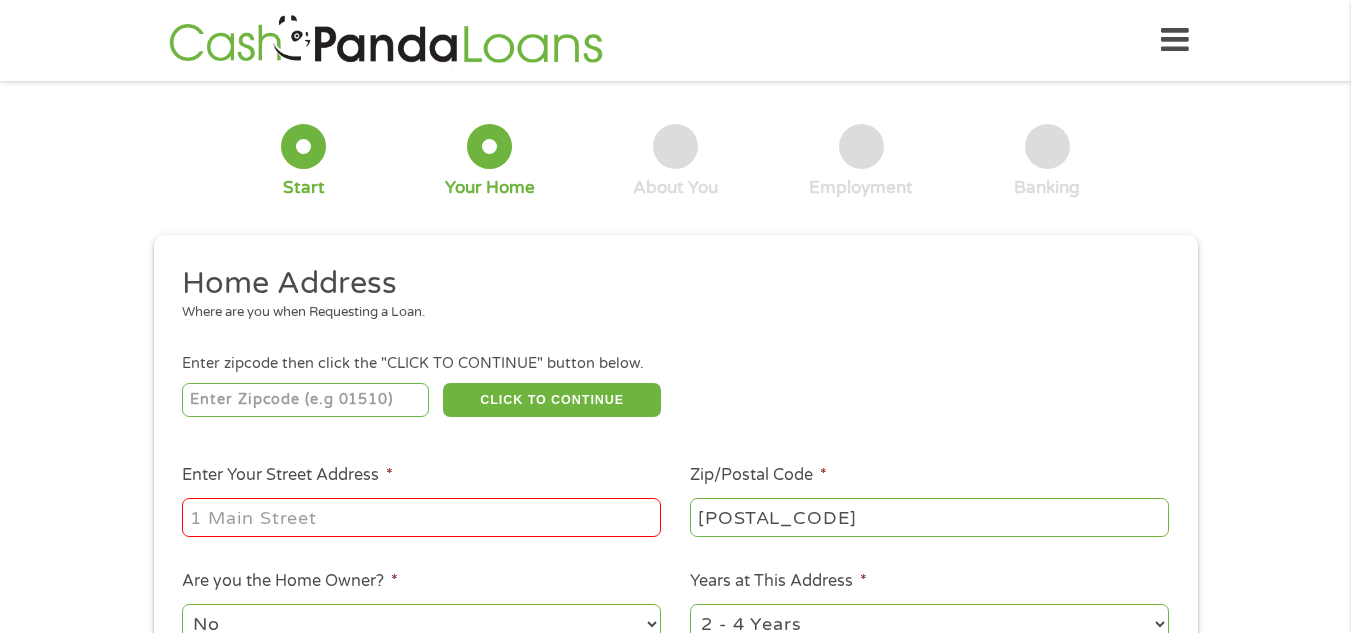 click on "Enter Your Street Address *" at bounding box center (421, 517) 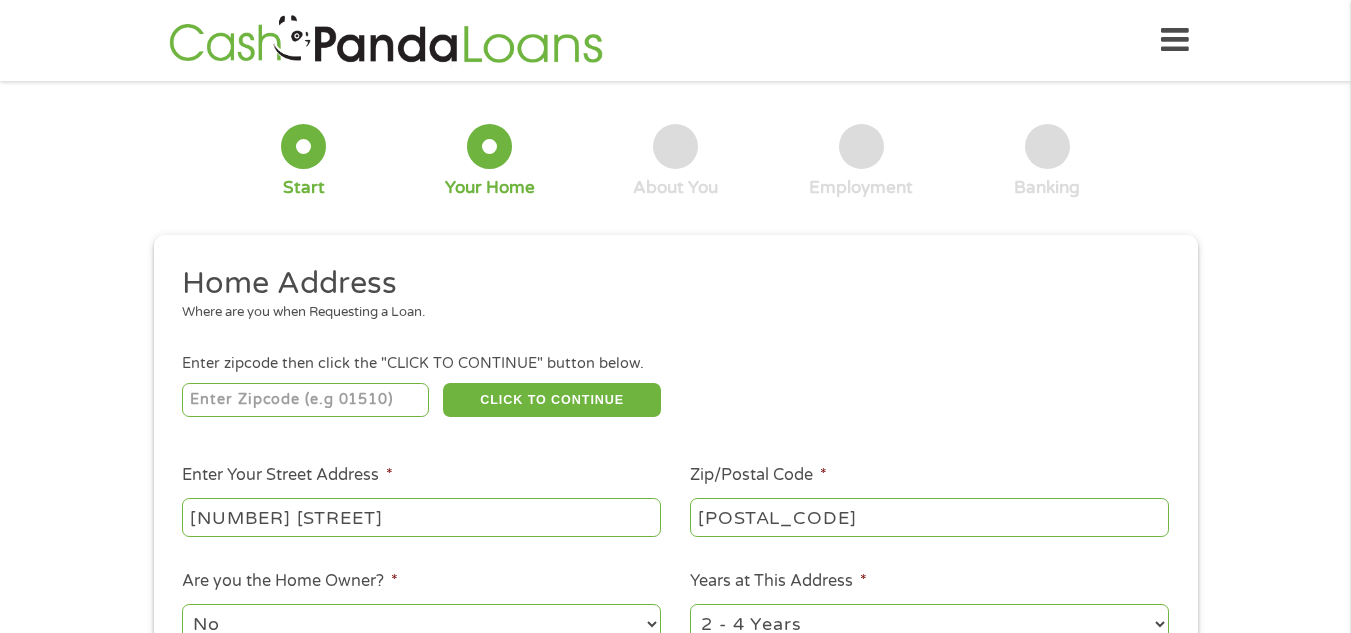 type on "[NUMBER] [STREET]" 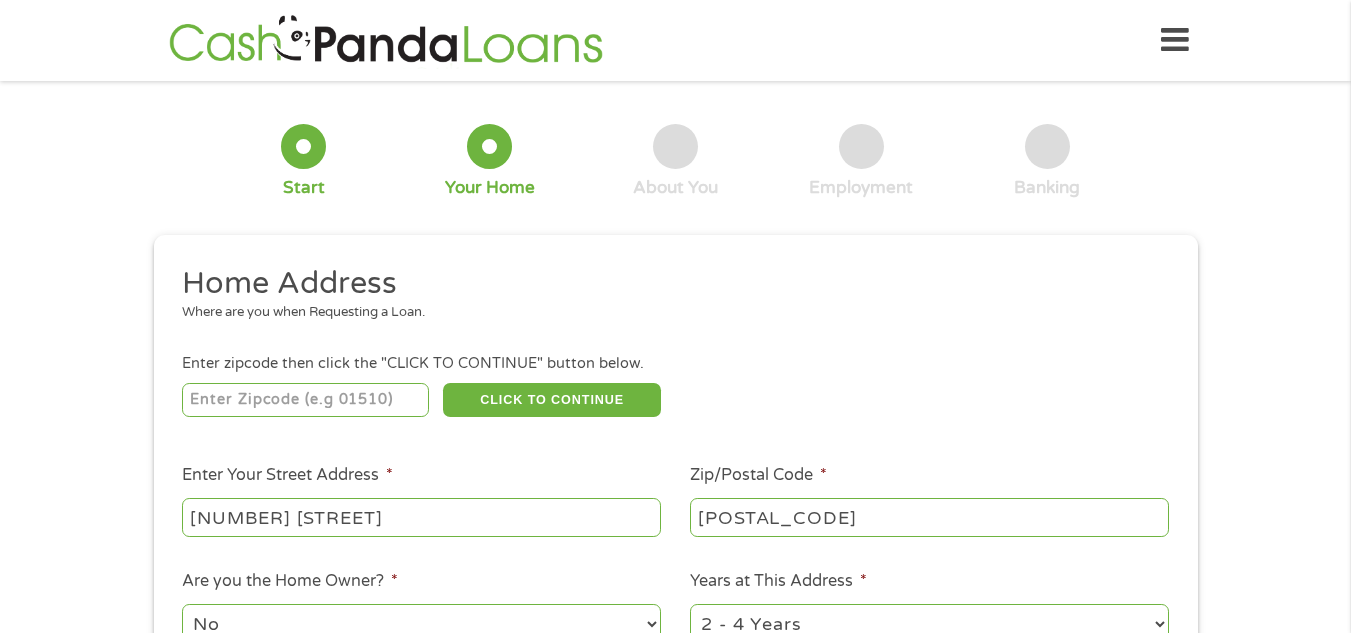 scroll, scrollTop: 12, scrollLeft: 0, axis: vertical 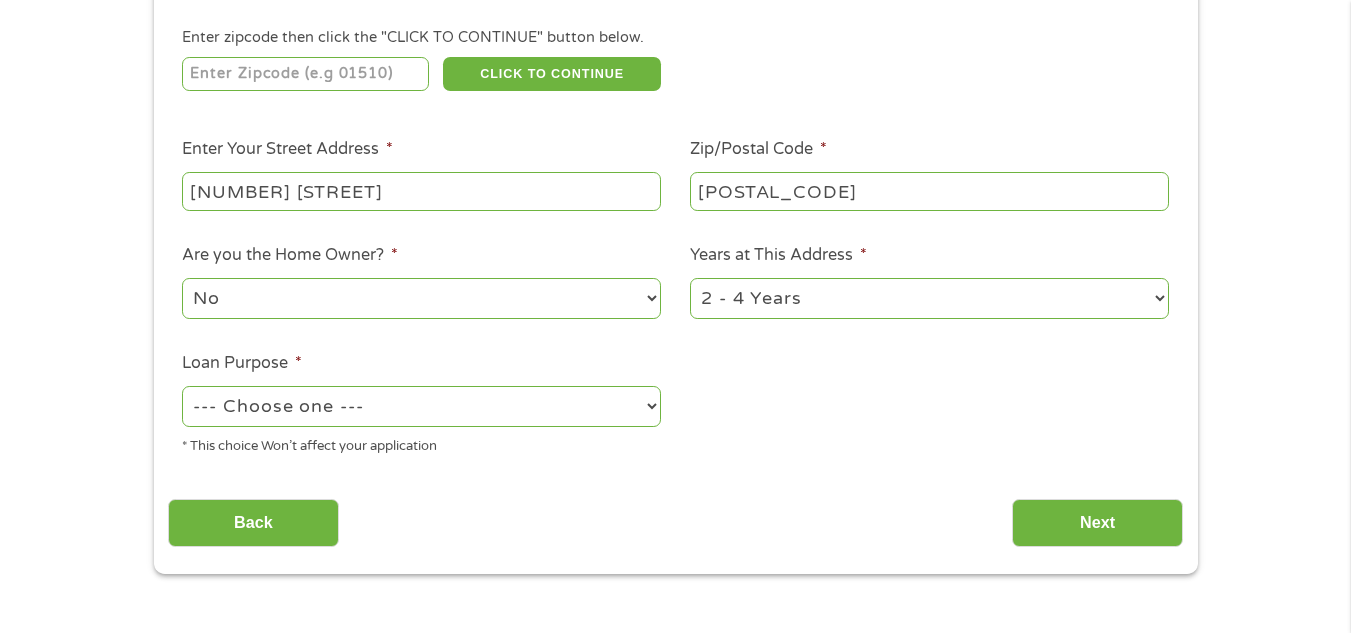 click on "1 Year or less 1 - 2 Years 2 - 4 Years Over 4 Years" at bounding box center [929, 298] 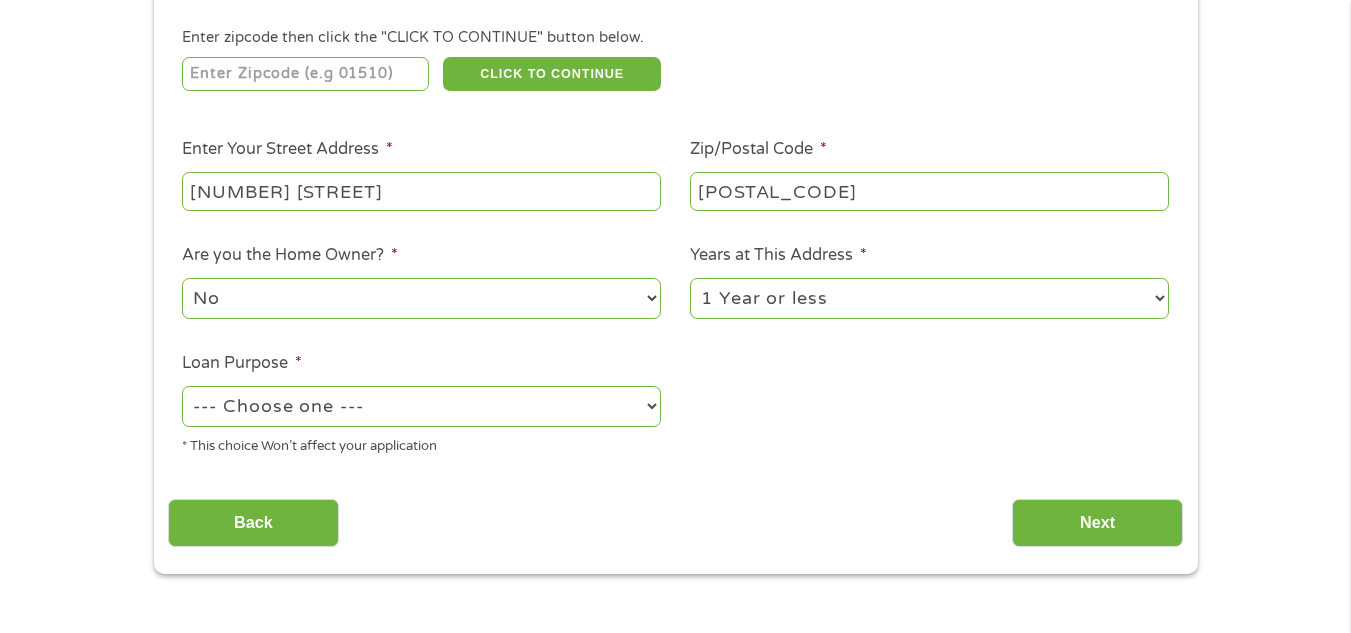 click on "1 Year or less 1 - 2 Years 2 - 4 Years Over 4 Years" at bounding box center (929, 298) 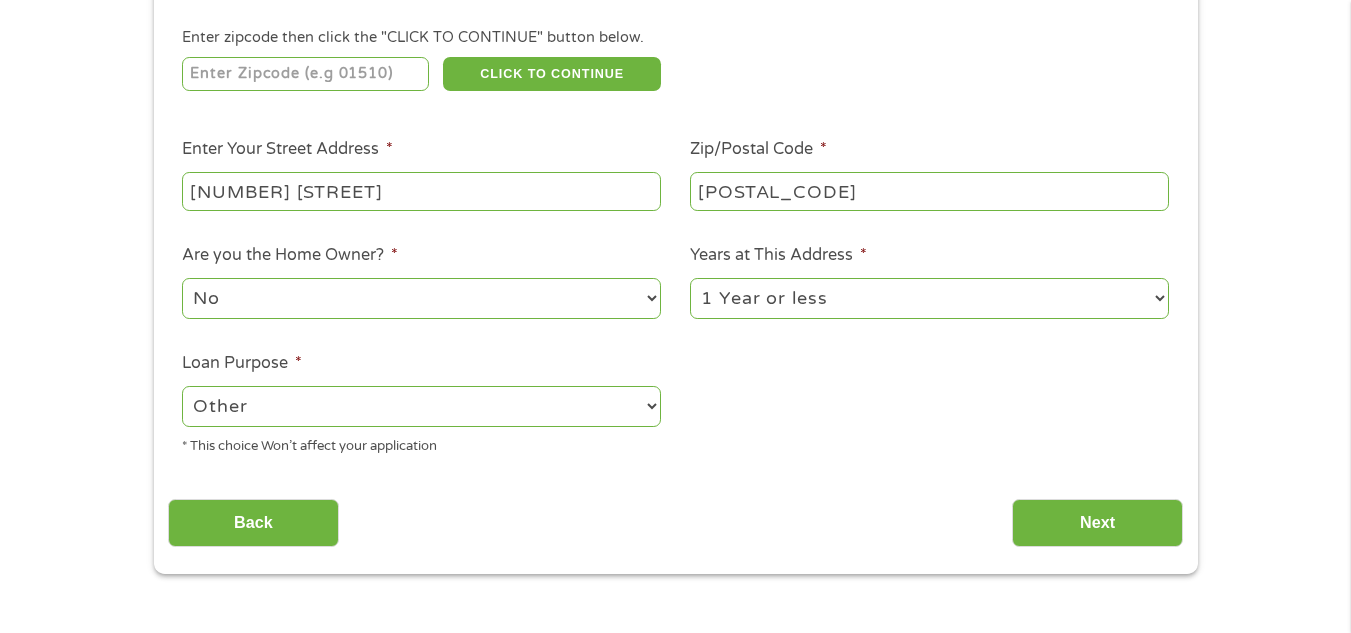 click on "--- Choose one --- Pay Bills Debt Consolidation Home Improvement Major Purchase Car Loan Short Term Cash Medical Expenses Other" at bounding box center [421, 406] 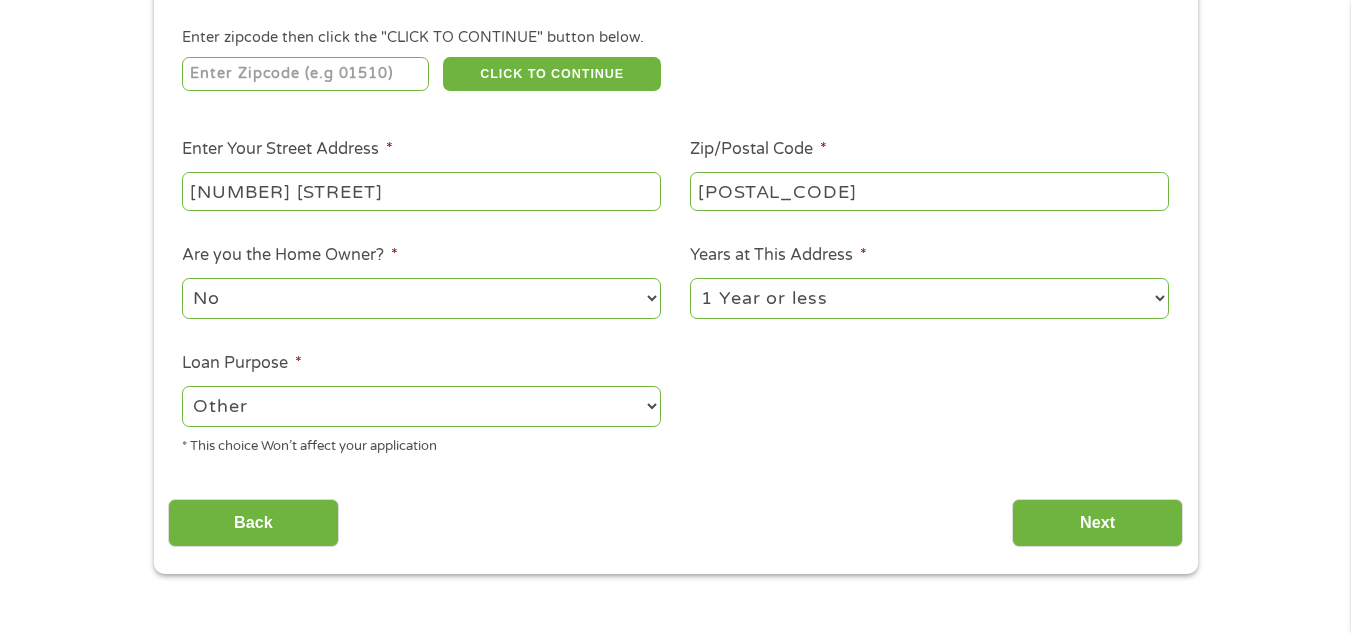 click on "Next" at bounding box center [1097, 523] 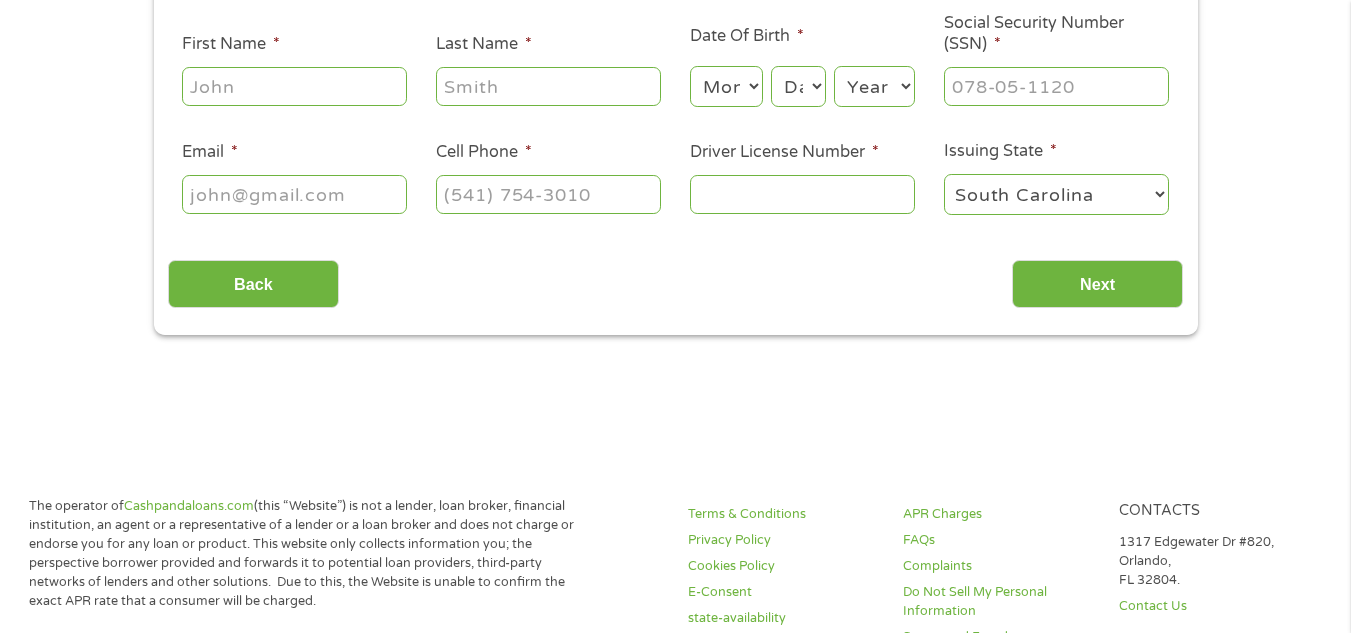 scroll, scrollTop: 0, scrollLeft: 0, axis: both 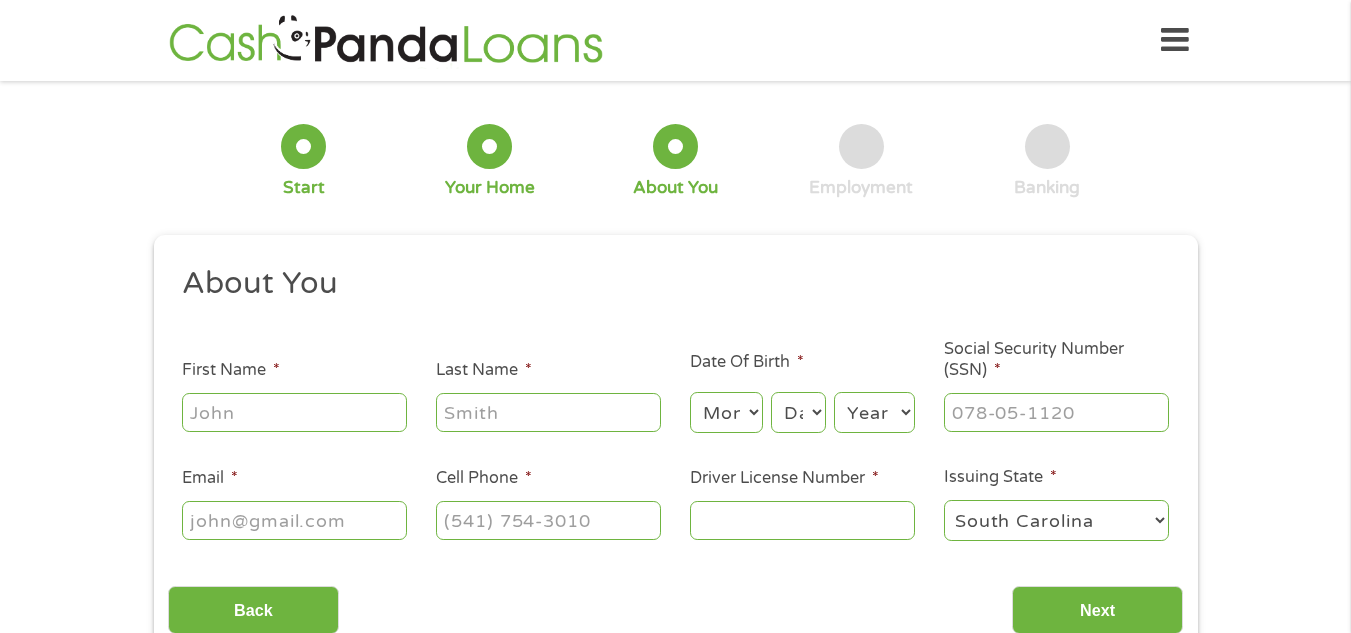 click on "First Name *" at bounding box center [294, 412] 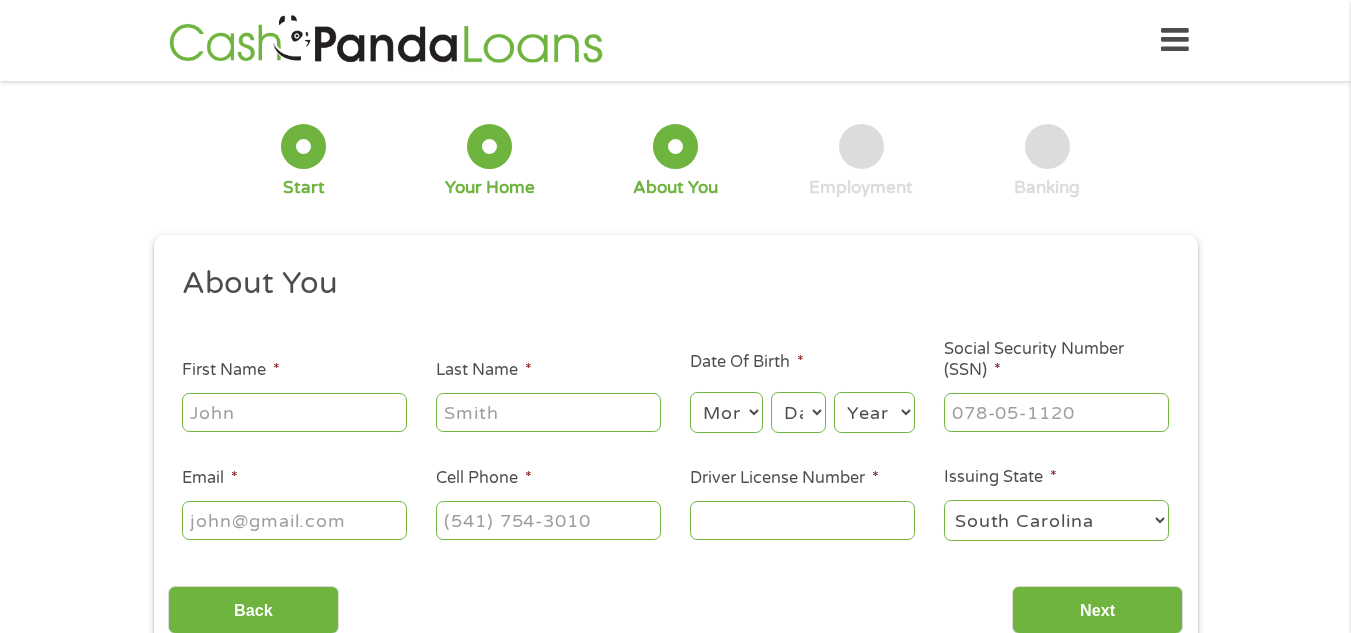 type on "[FIRST]" 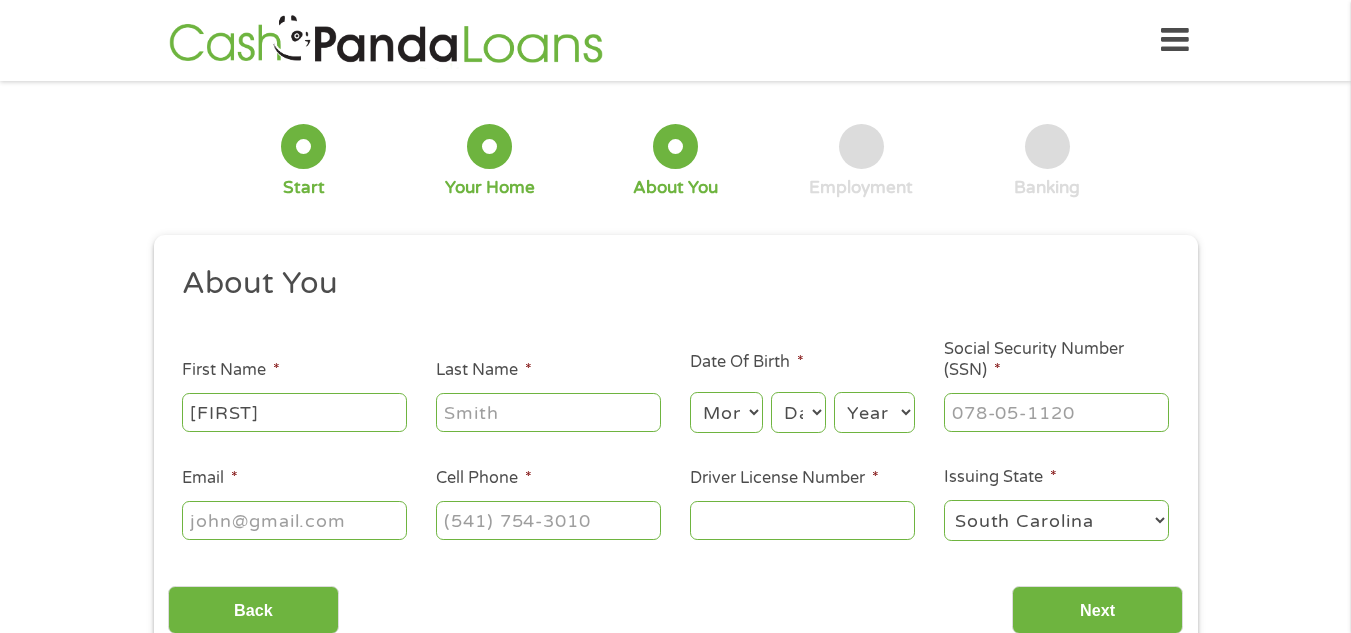 type on "[LAST]" 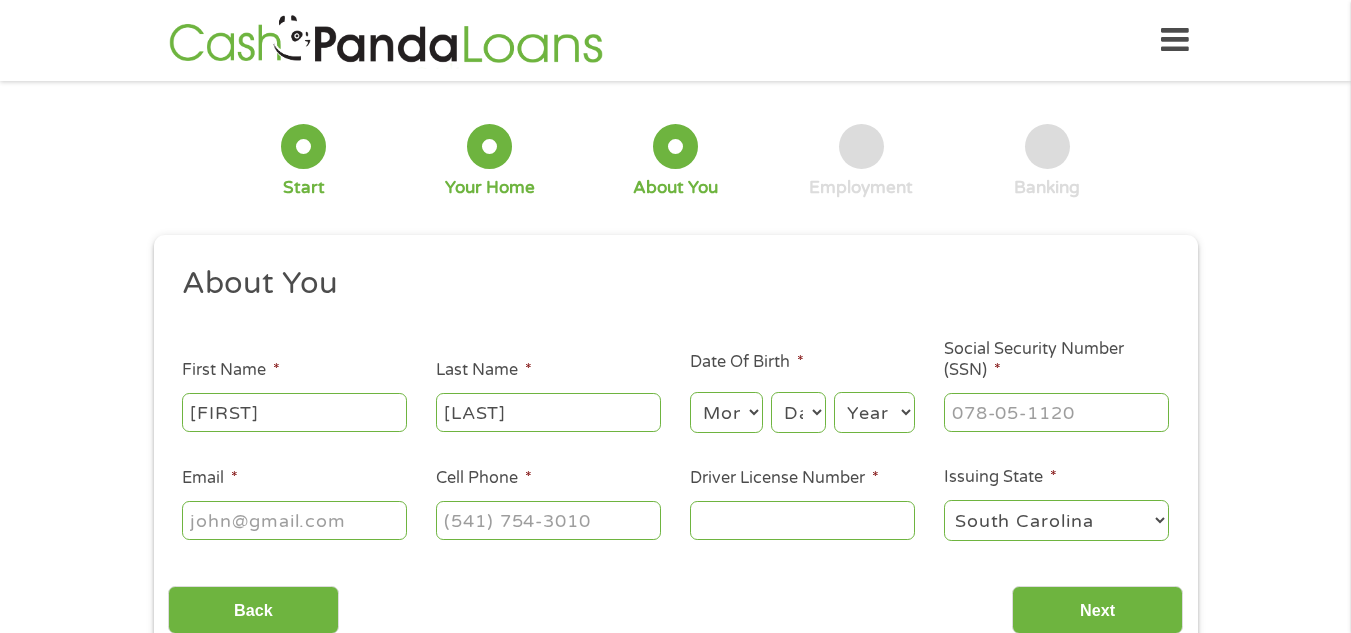 type on "[FIRST]@[EXAMPLE]" 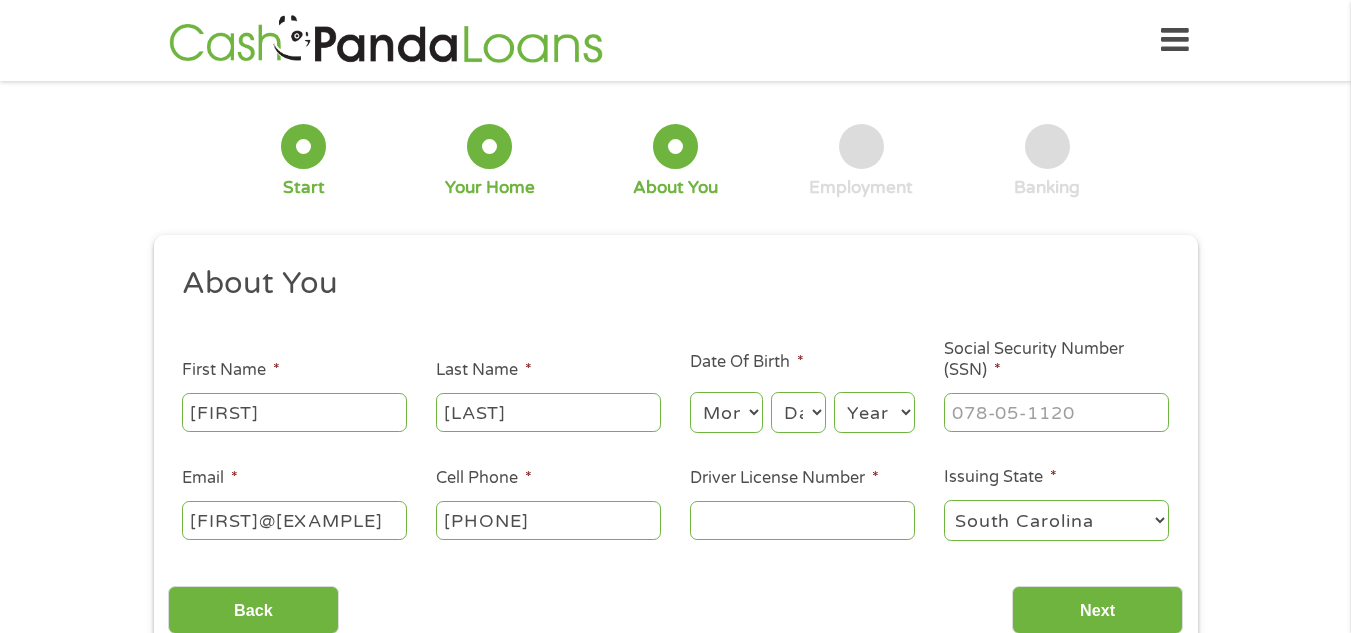 type on "( [PHONE] )" 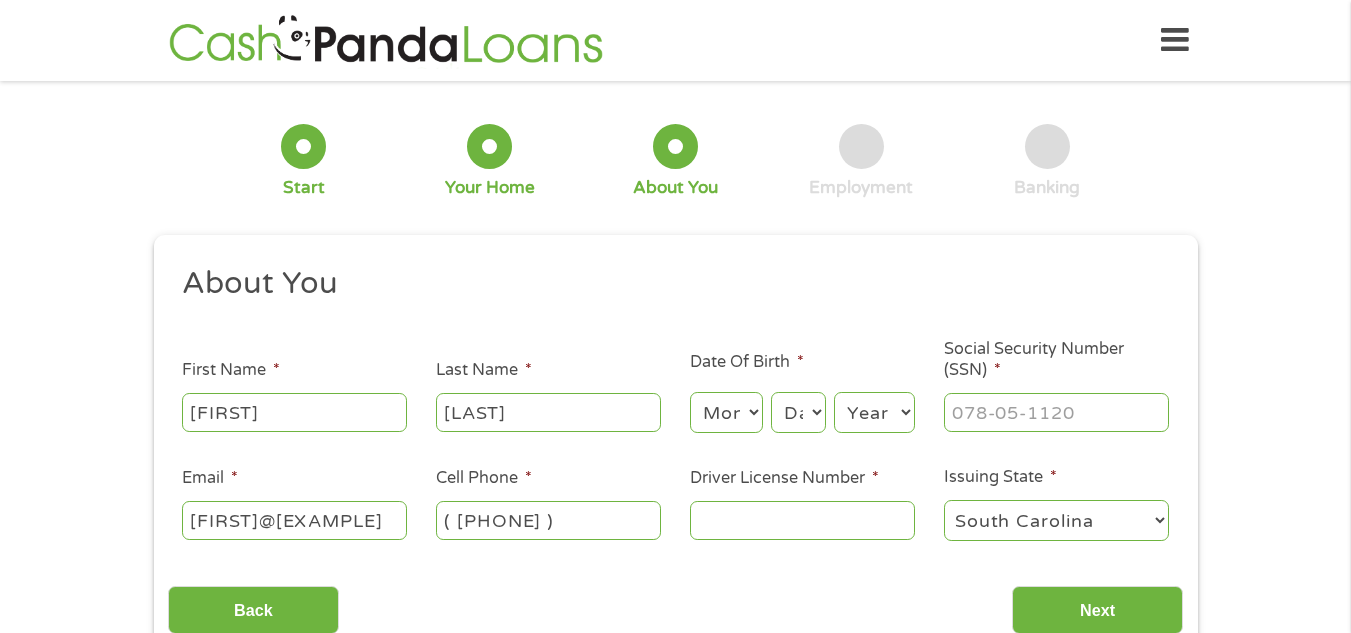 click on "Month 1 2 3 4 5 6 7 8 9 10 11 12" at bounding box center (726, 412) 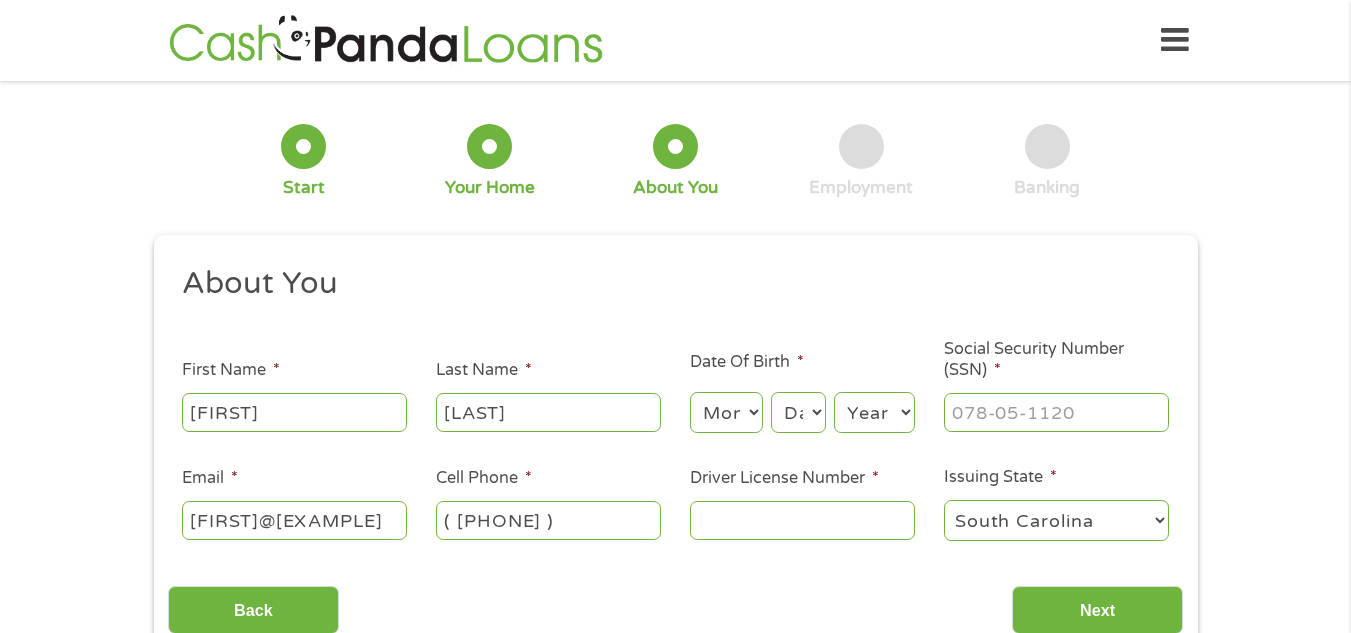select on "10" 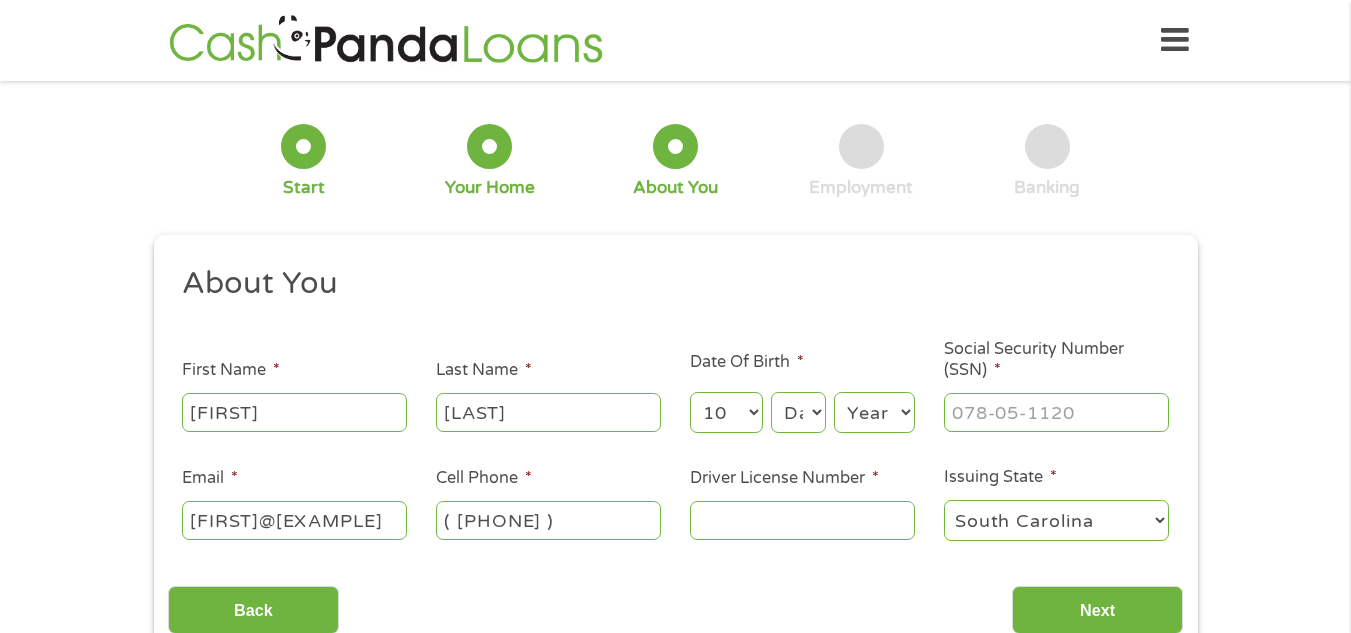 click on "Month 1 2 3 4 5 6 7 8 9 10 11 12" at bounding box center [726, 412] 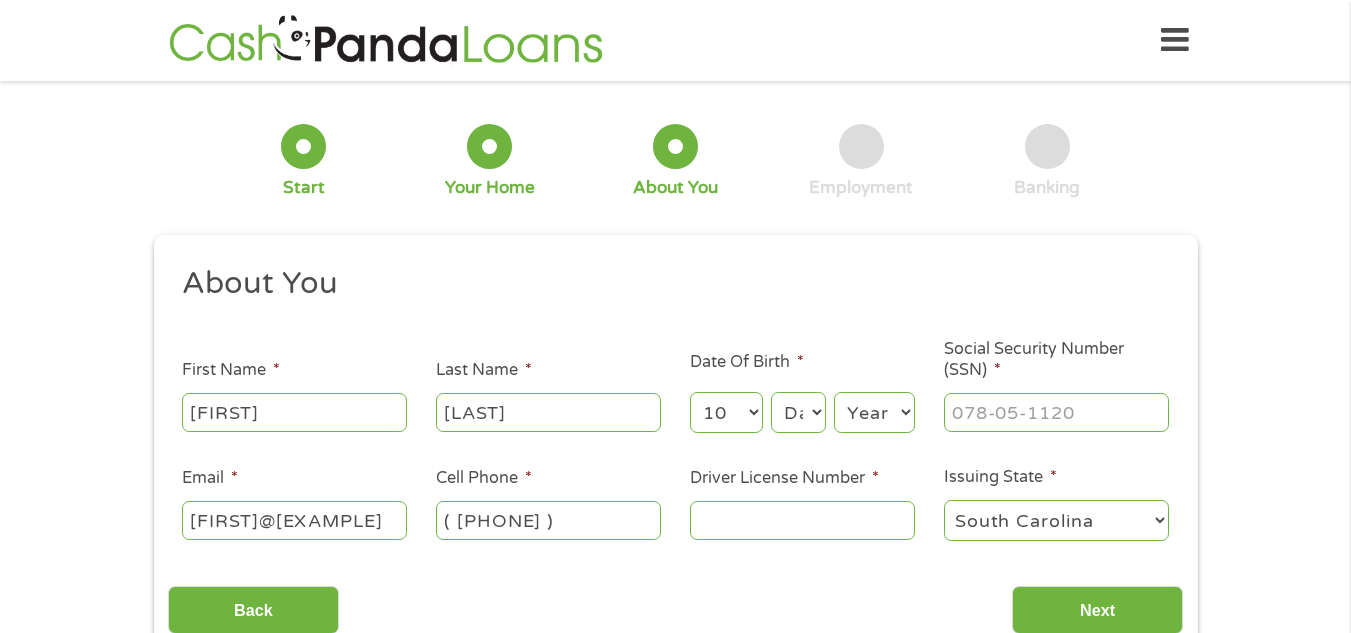select on "16" 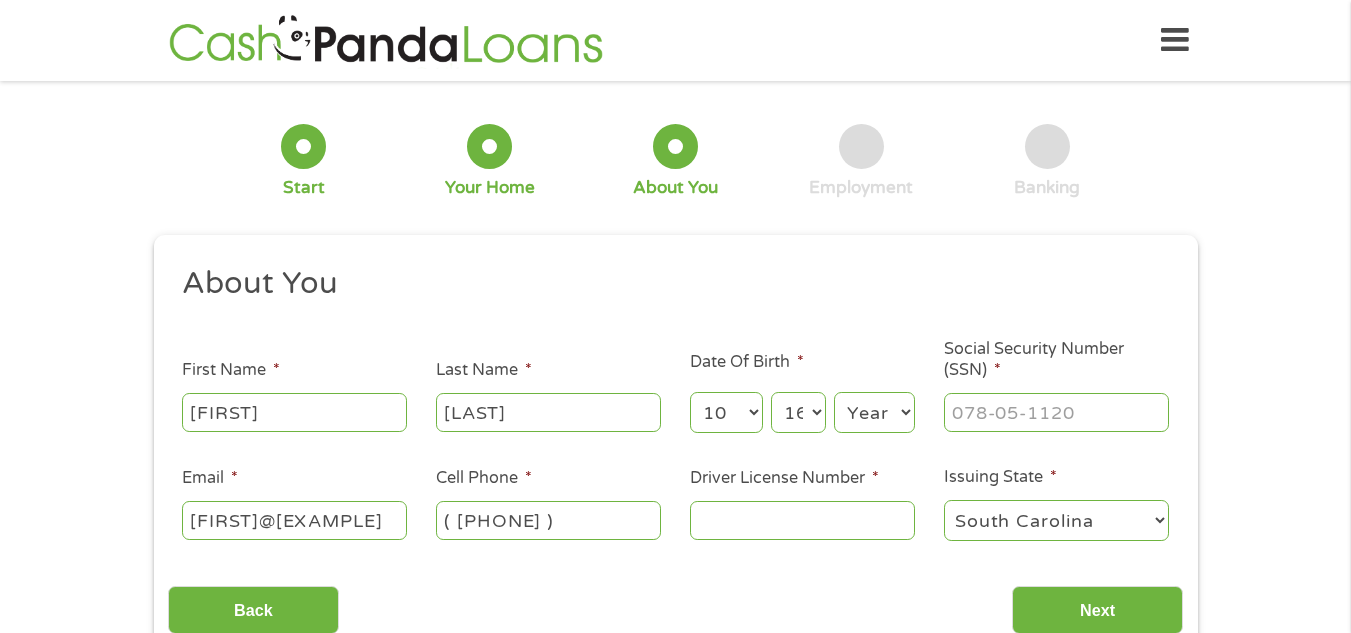 click on "Day 1 2 3 4 5 6 7 8 9 10 11 12 13 14 15 16 17 18 19 20 21 22 23 24 25 26 27 28 29 30 31" at bounding box center (798, 412) 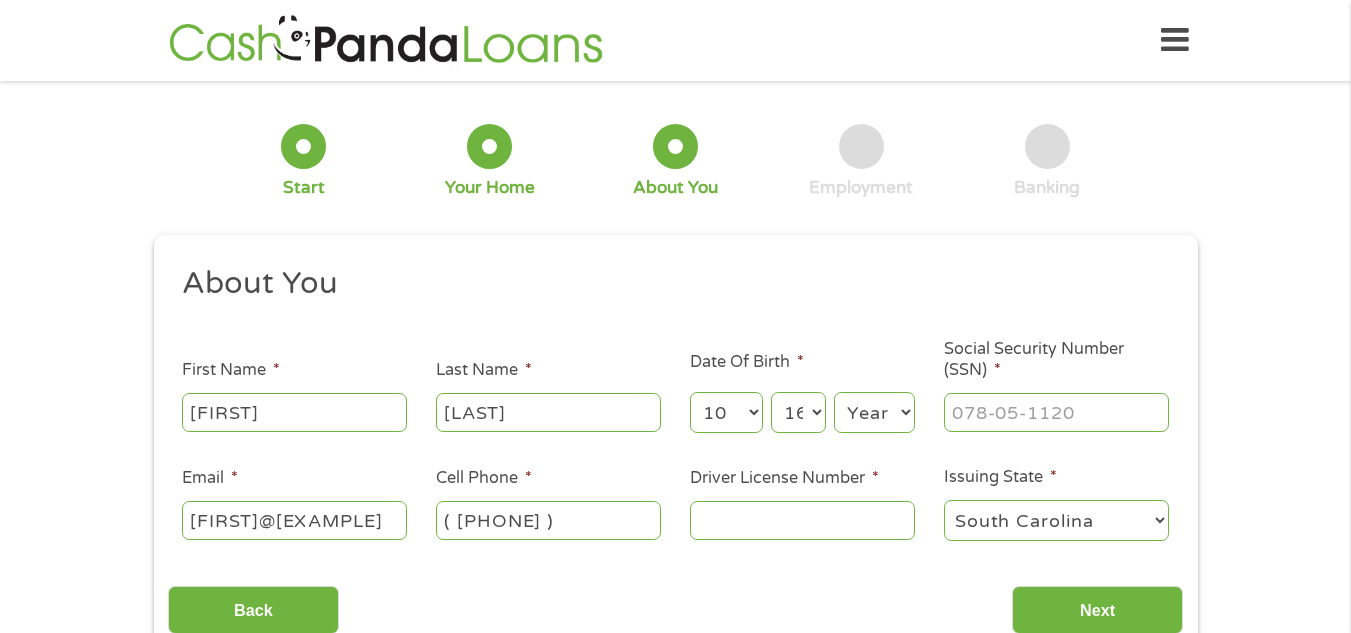 select on "1980" 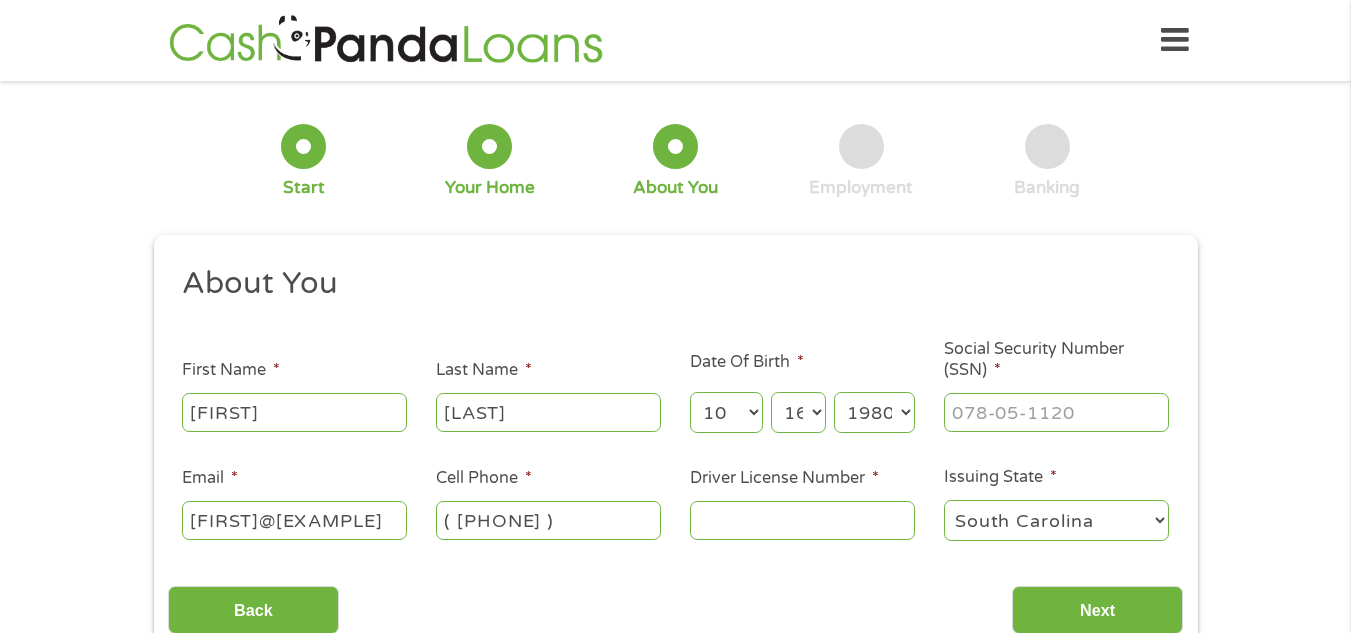 click on "Year 2007 2006 2005 2004 2003 2002 2001 2000 1999 1998 1997 1996 1995 1994 1993 1992 1991 1990 1989 1988 1987 1986 1985 1984 1983 1982 1981 1980 1979 1978 1977 1976 1975 1974 1973 1972 1971 1970 1969 1968 1967 1966 1965 1964 1963 1962 1961 1960 1959 1958 1957 1956 1955 1954 1953 1952 1951 1950 1949 1948 1947 1946 1945 1944 1943 1942 1941 1940 1939 1938 1937 1936 1935 1934 1933 1932 1931 1930 1929 1928 1927 1926 1925 1924 1923 1922 1921 1920" at bounding box center (874, 412) 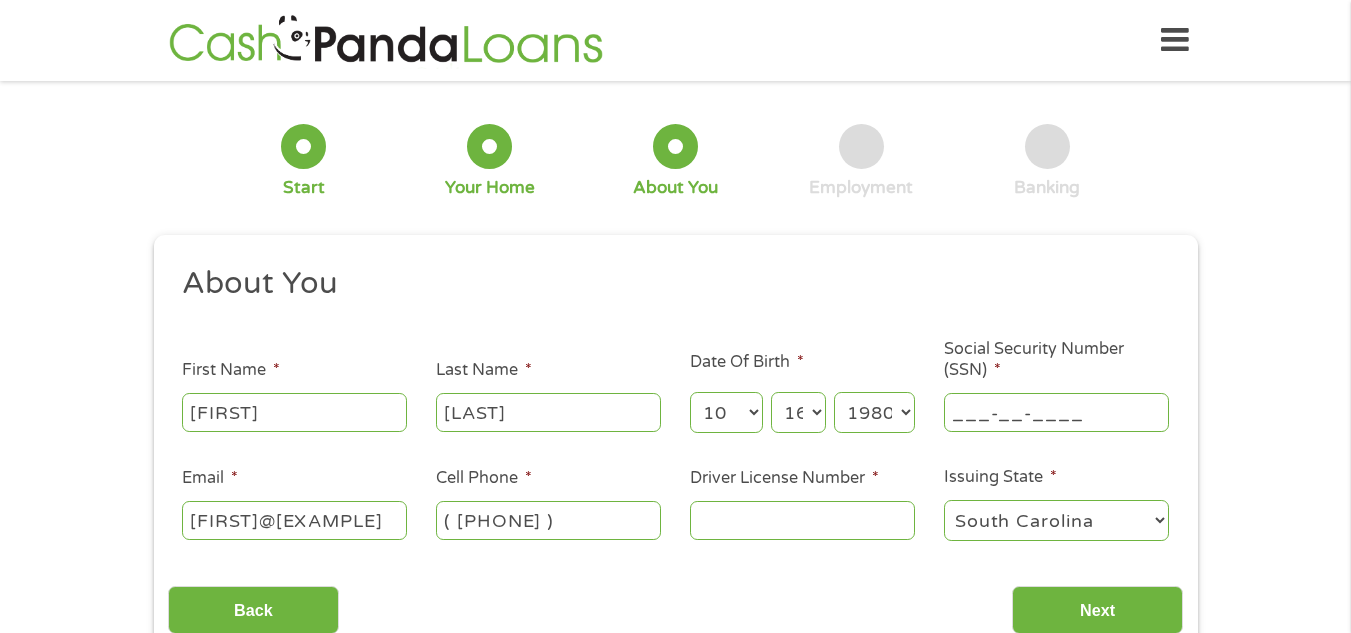 click on "___-__-____" at bounding box center [1056, 412] 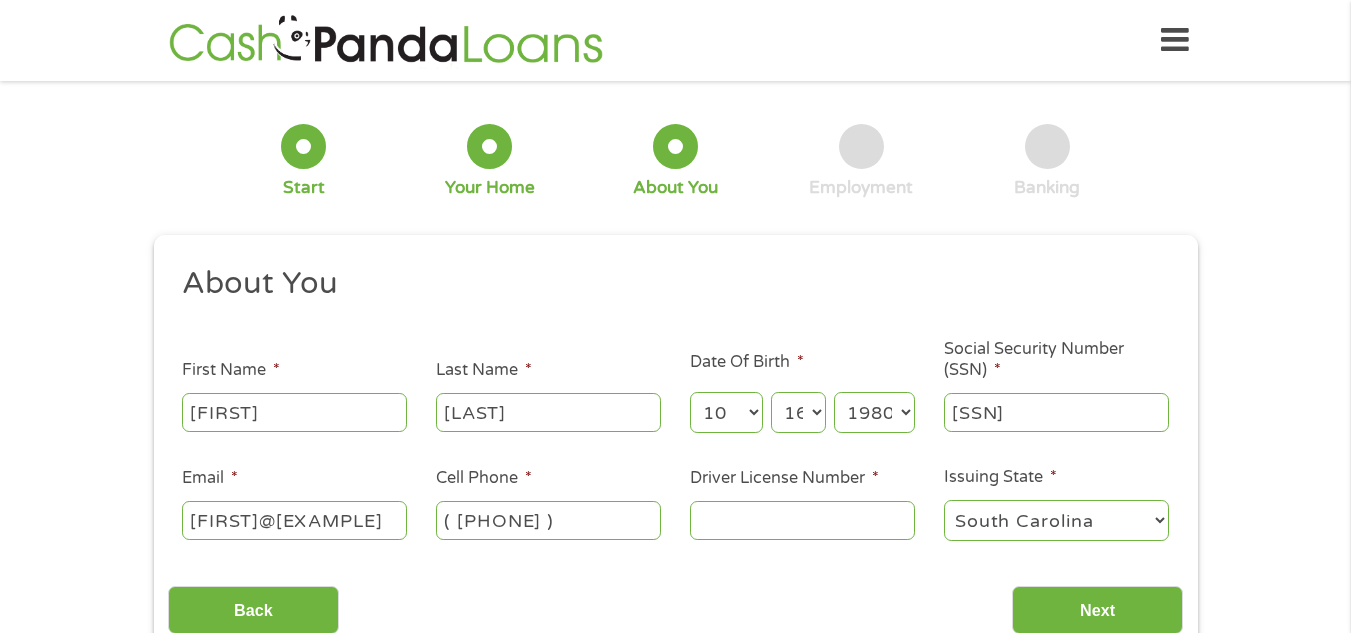 type on "[PHONE]" 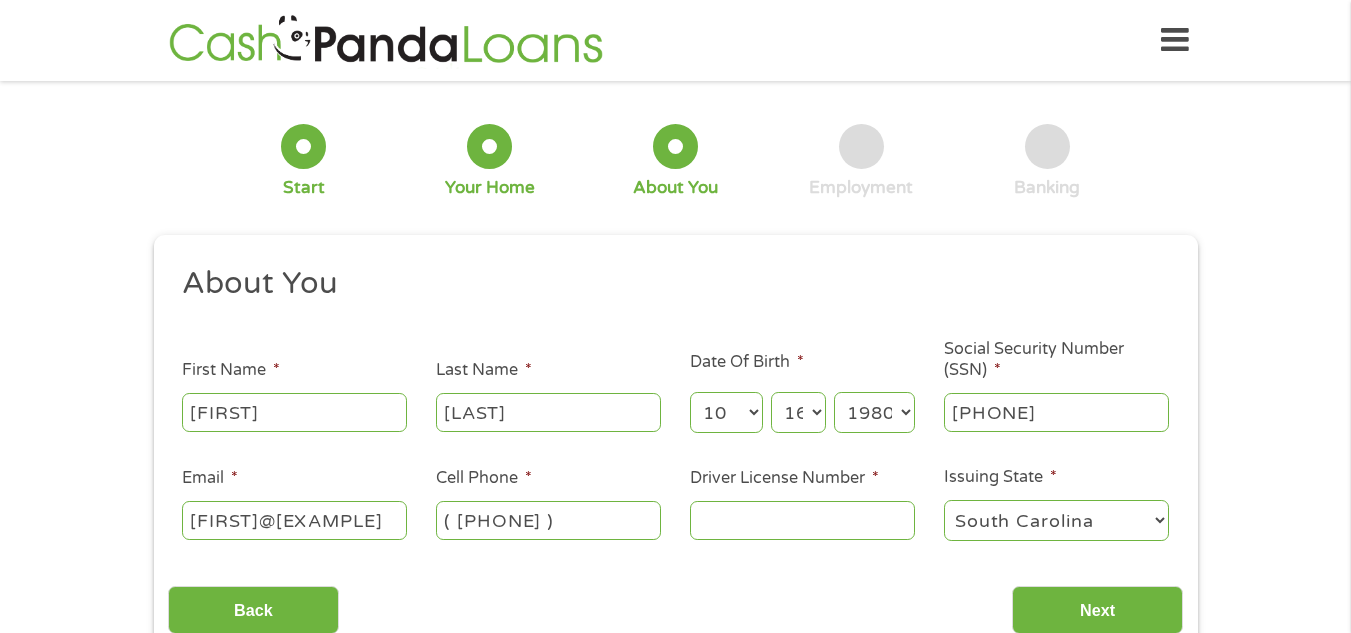 click on "Driver License Number *" at bounding box center (802, 520) 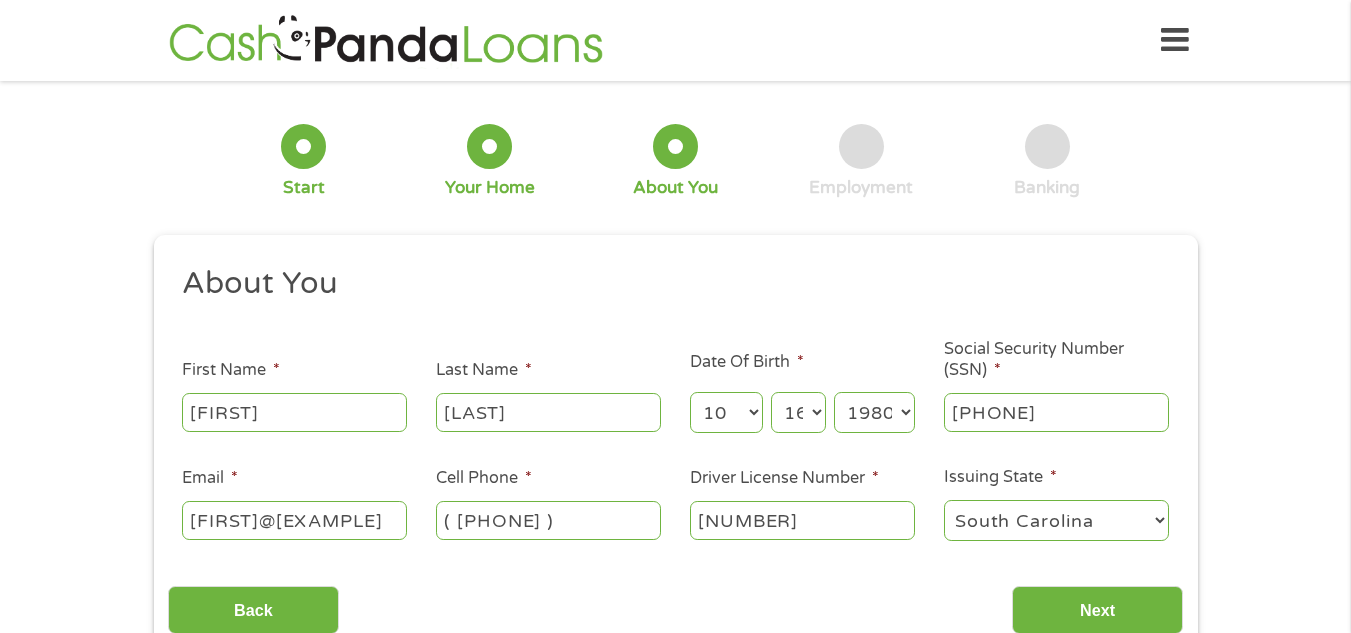 type on "[NUMBER]" 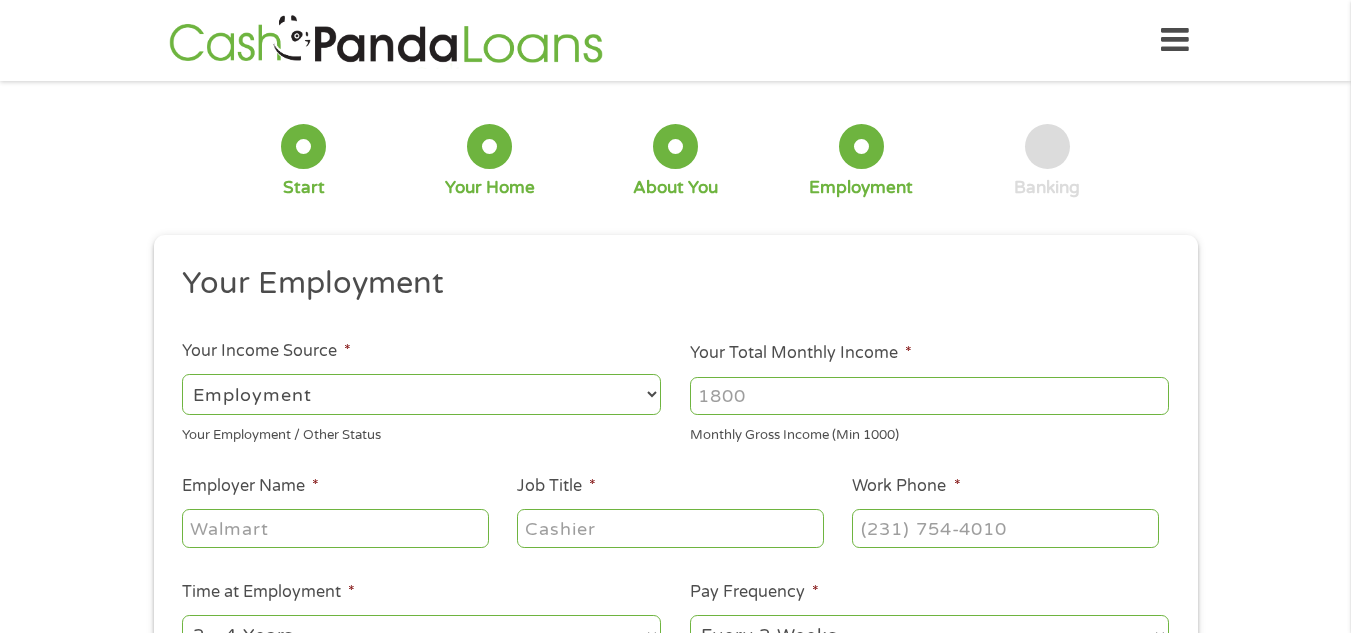 scroll, scrollTop: 8, scrollLeft: 8, axis: both 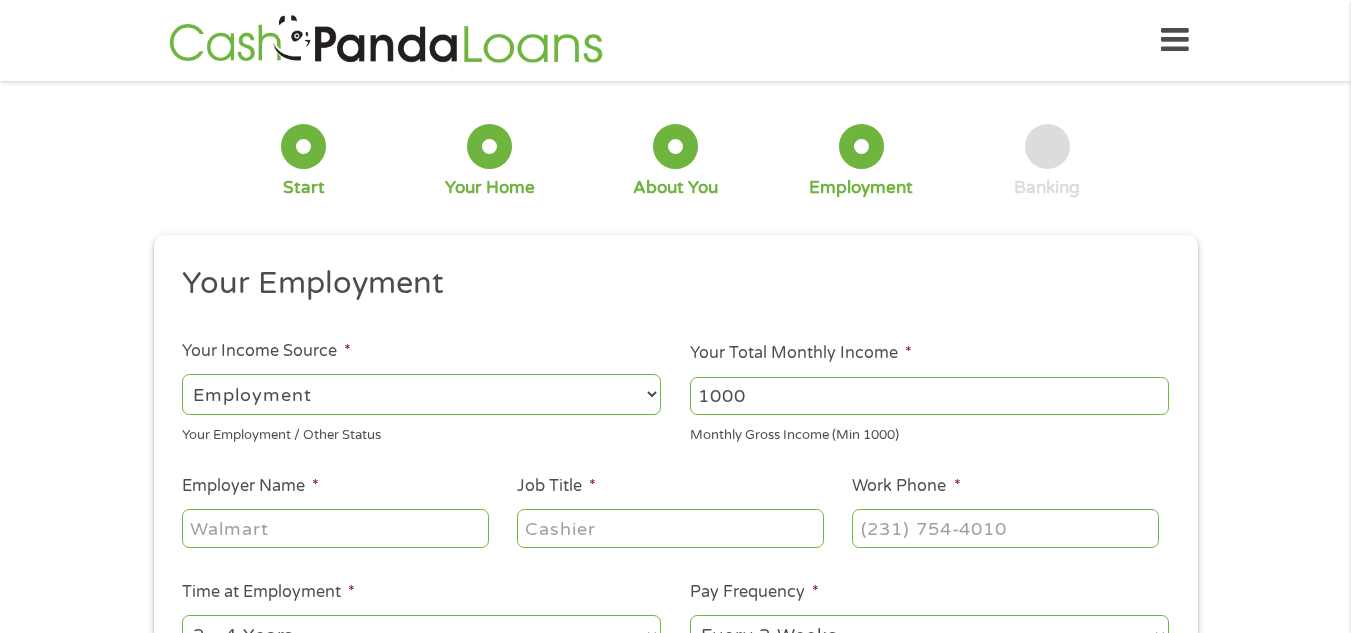 click on "1000" at bounding box center [929, 396] 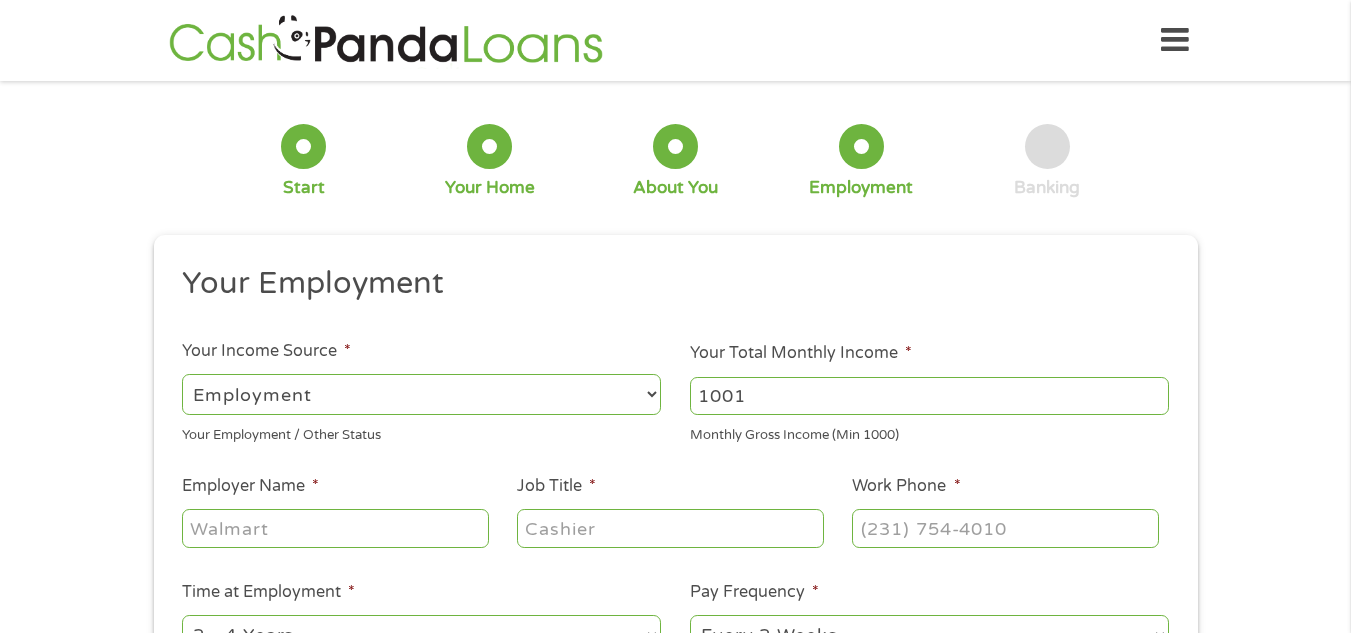 click on "1001" at bounding box center [929, 396] 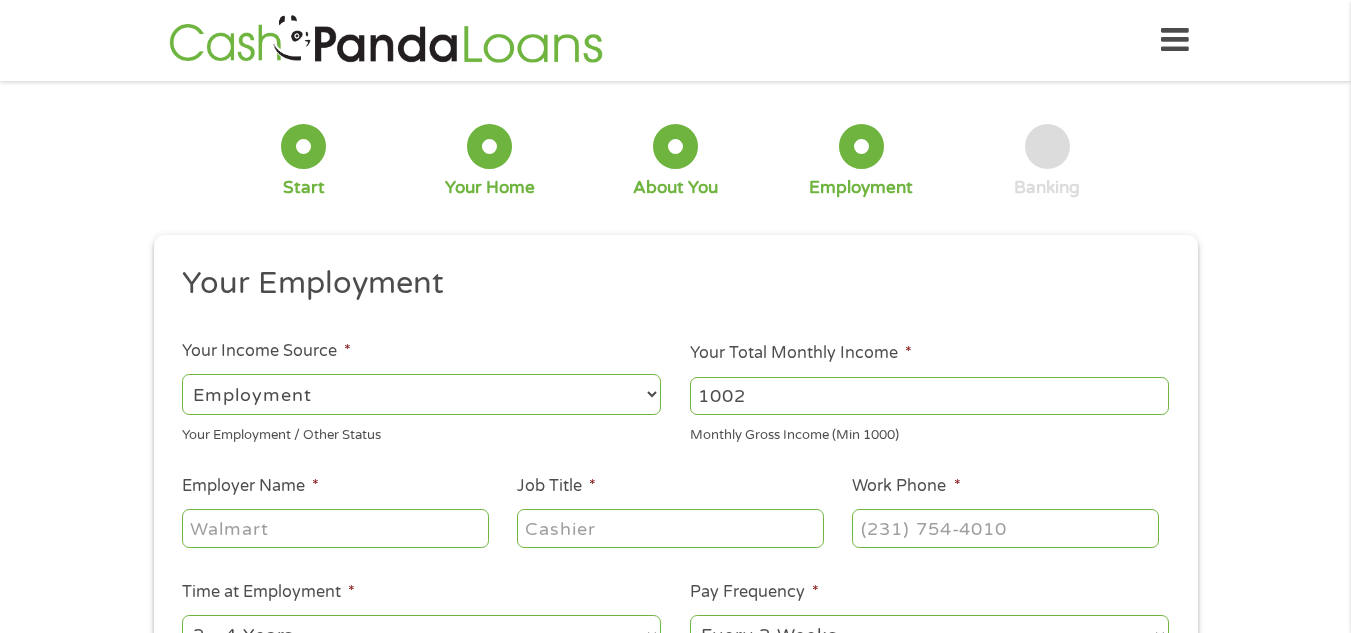 click on "1002" at bounding box center (929, 396) 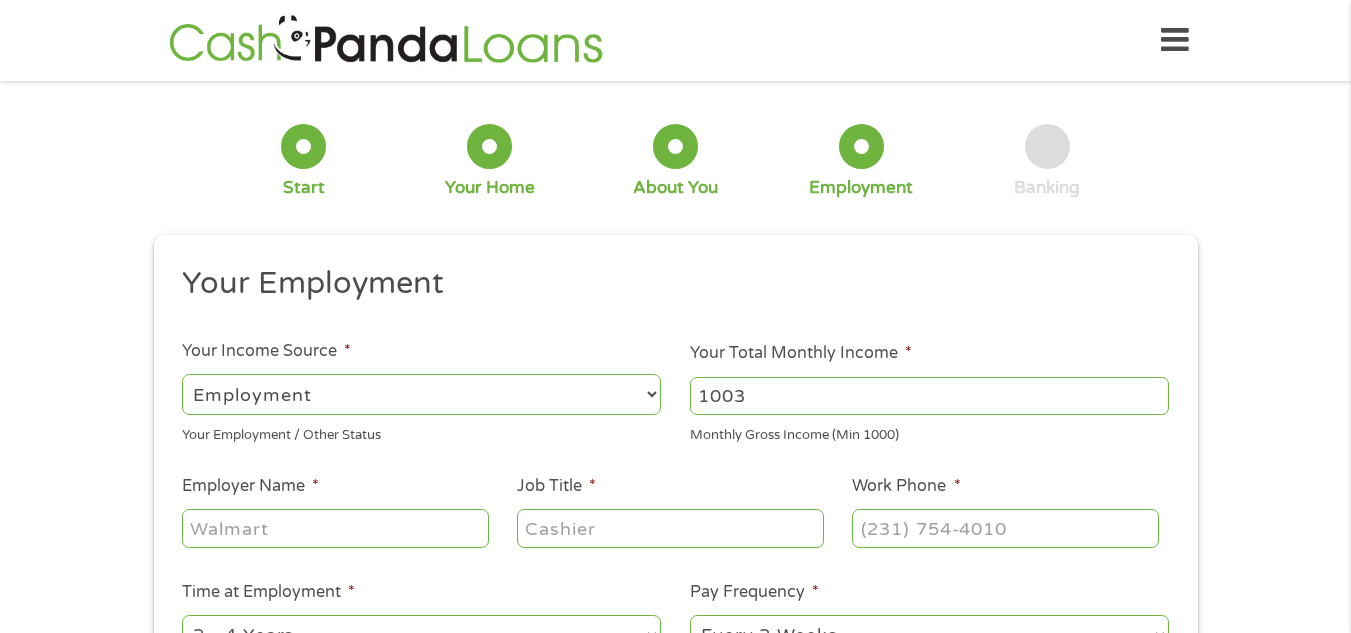 click on "1003" at bounding box center (929, 396) 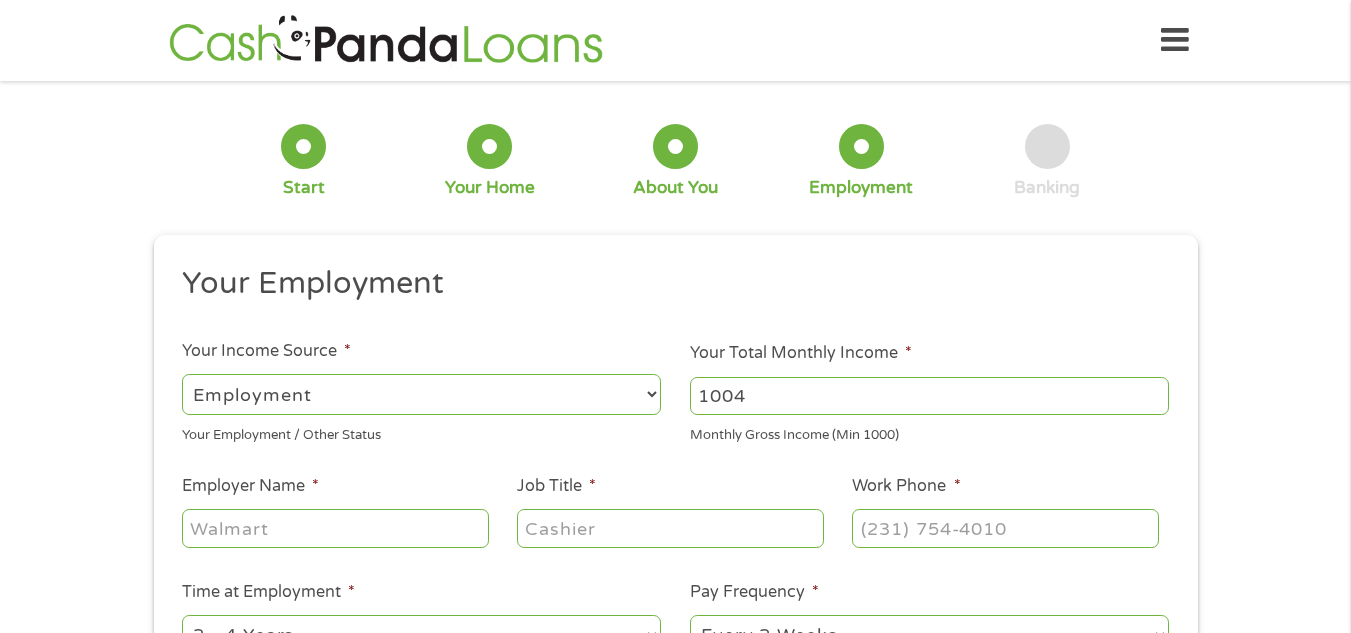 click on "1004" at bounding box center (929, 396) 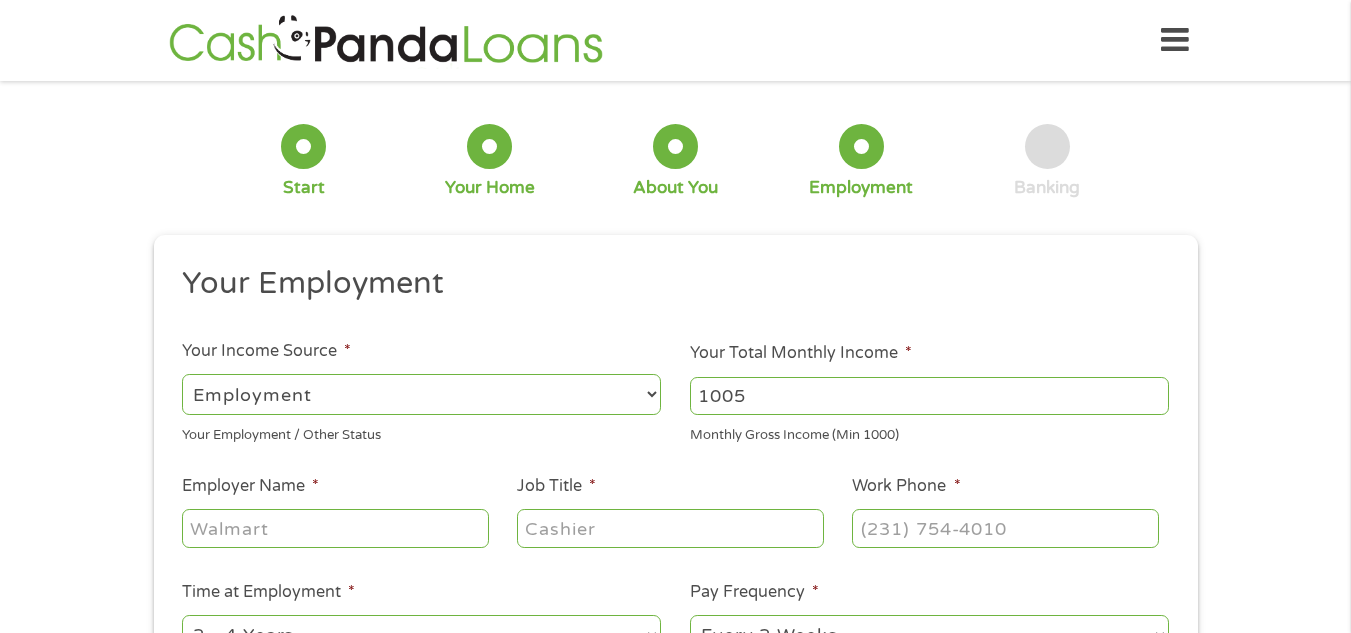click on "1005" at bounding box center (929, 396) 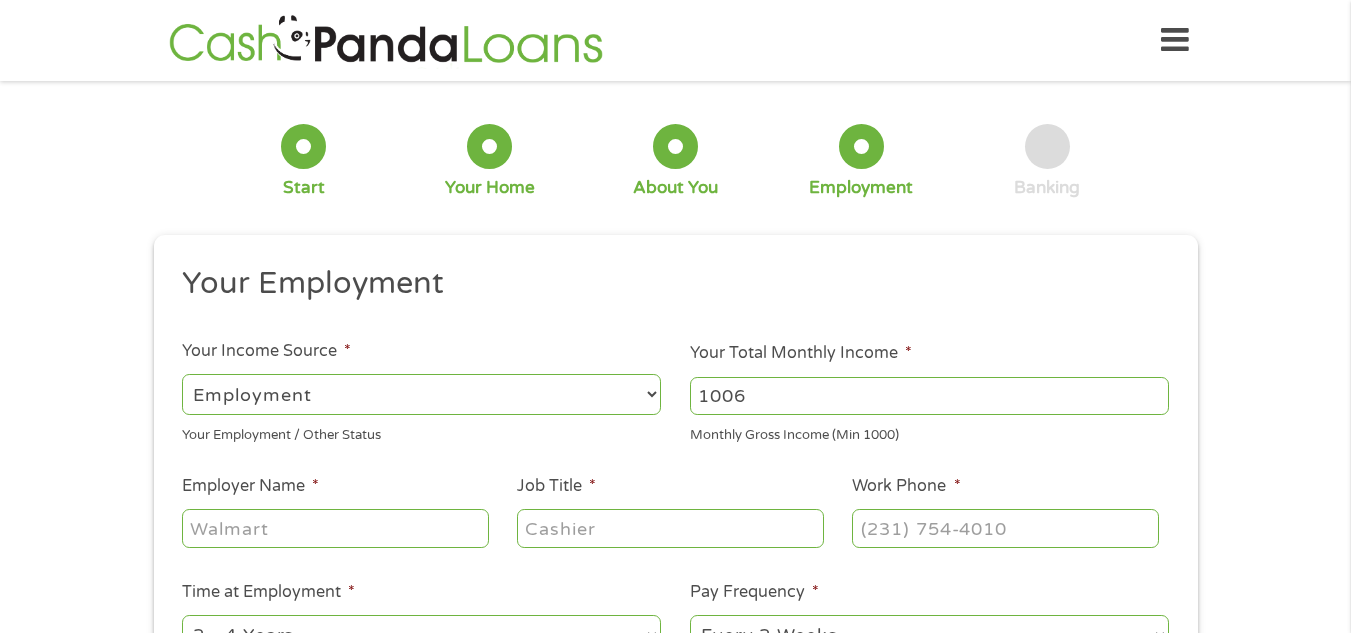 click on "1006" at bounding box center (929, 396) 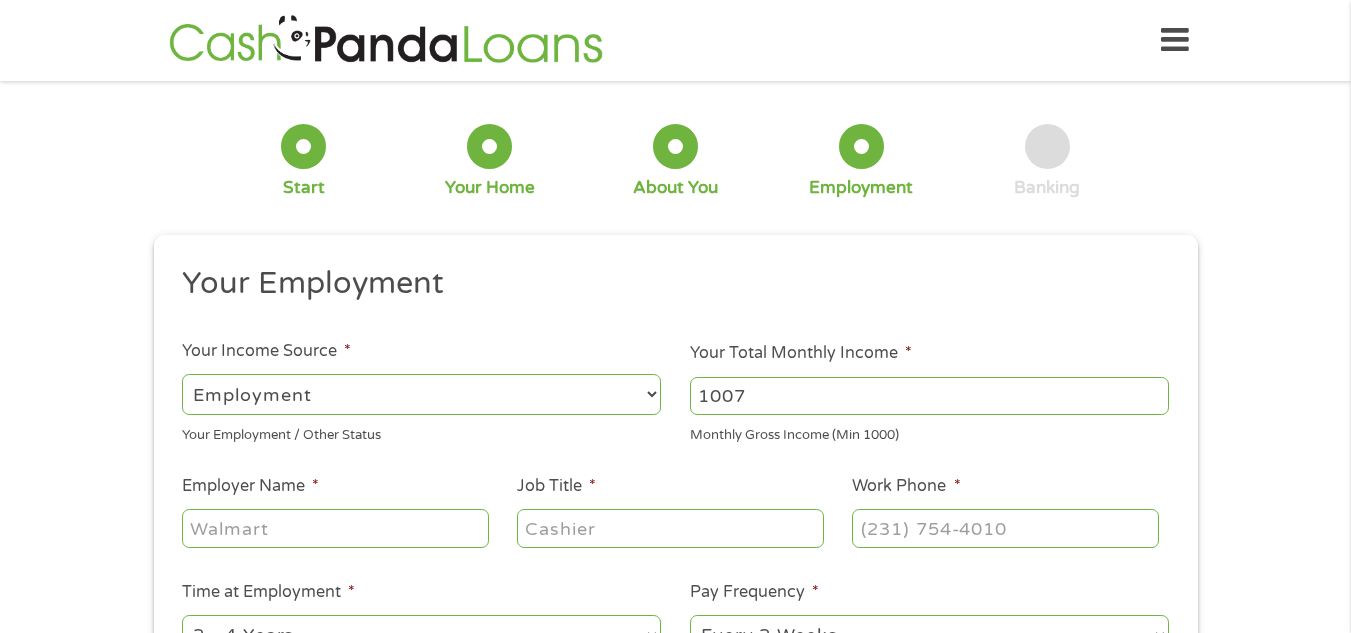 click on "1007" at bounding box center [929, 396] 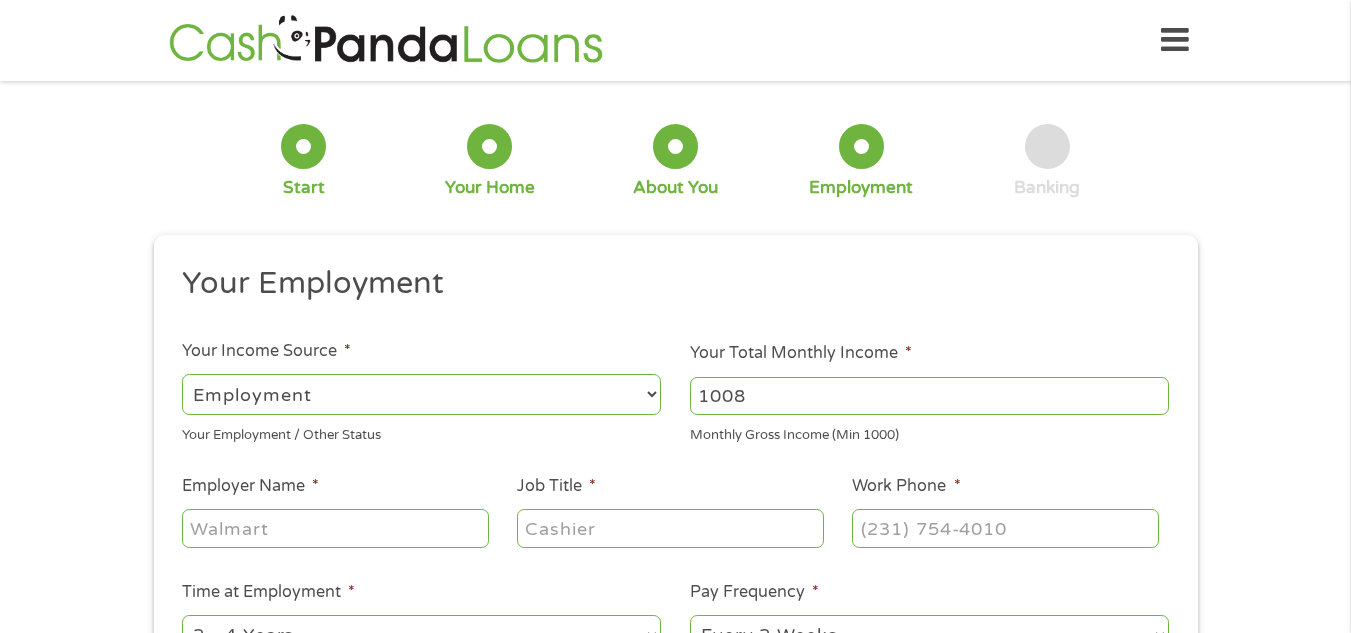 click on "1008" at bounding box center (929, 396) 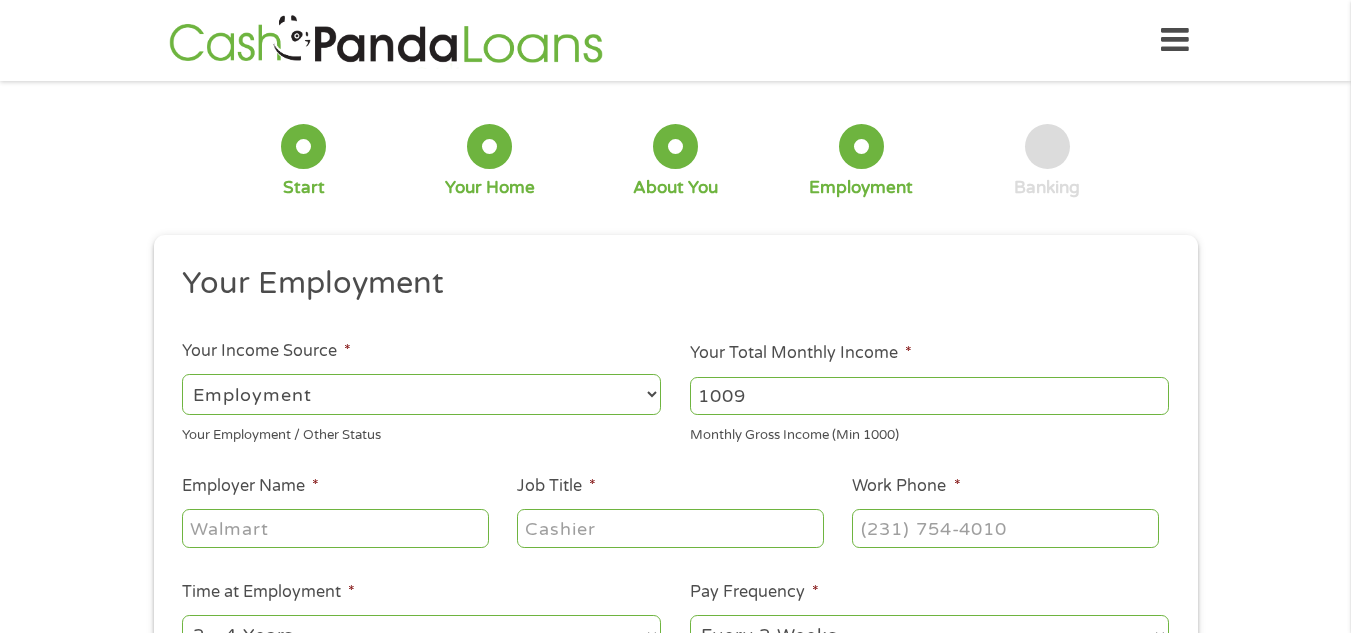 click on "1009" at bounding box center [929, 396] 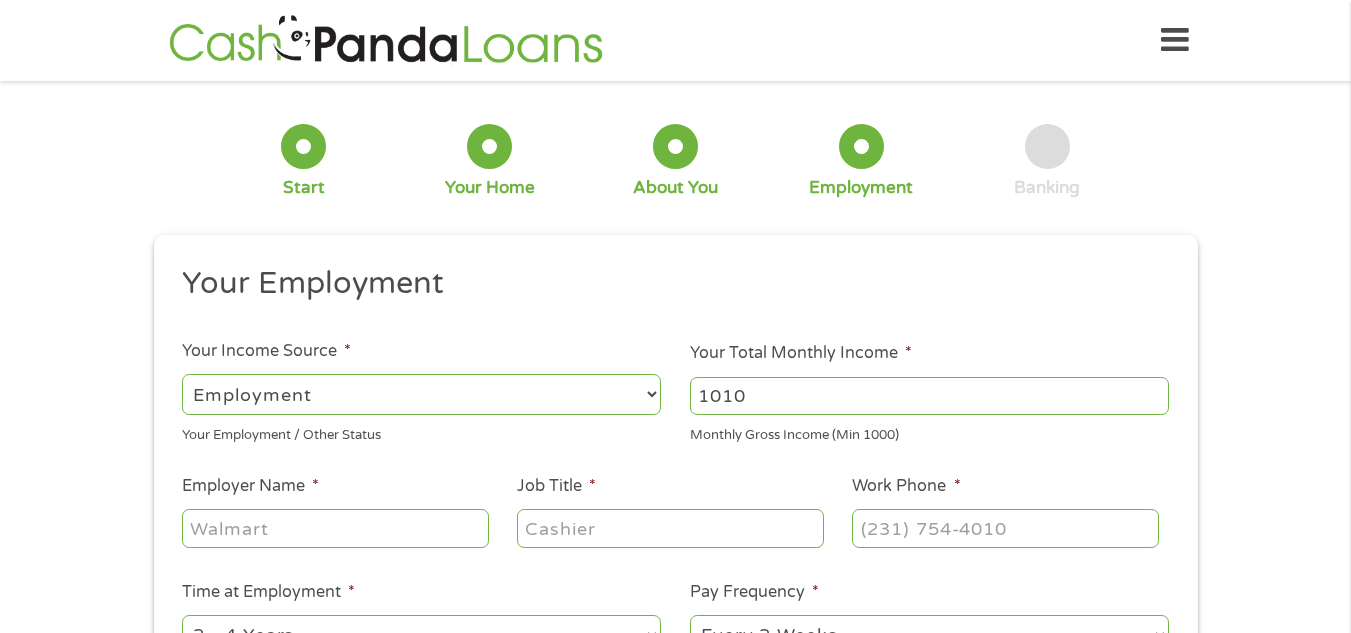 click on "1010" at bounding box center [929, 396] 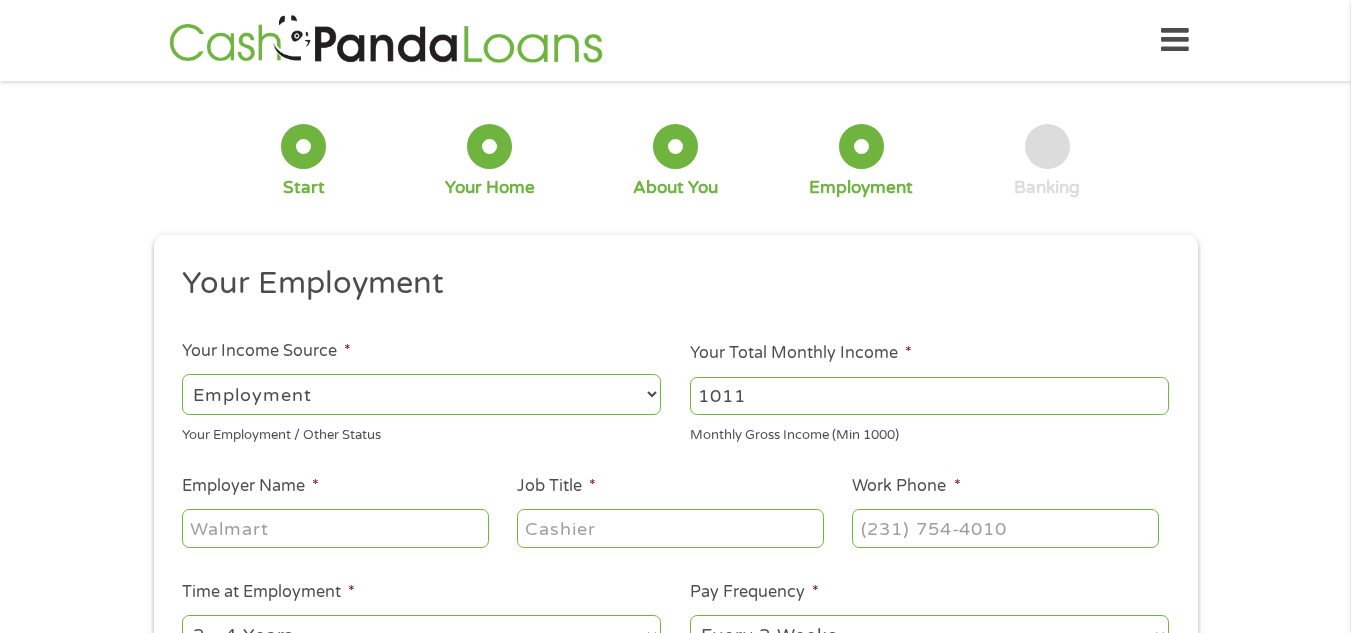 click on "1011" at bounding box center (929, 396) 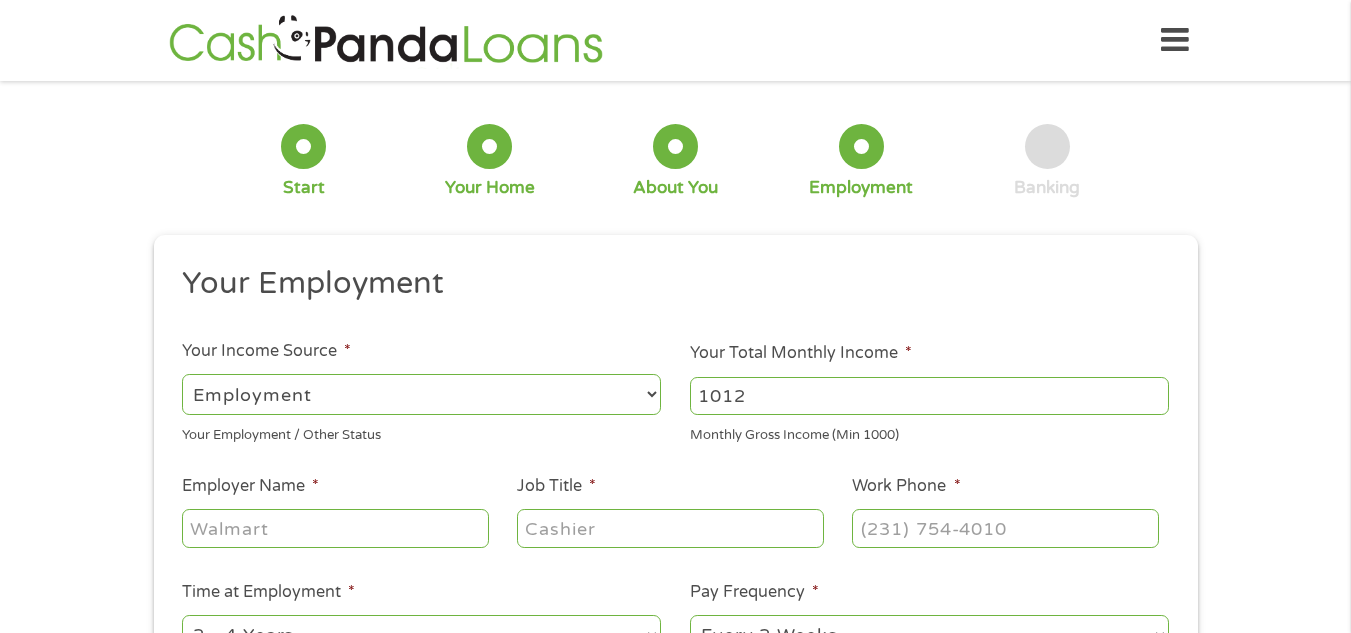 click on "1012" at bounding box center [929, 396] 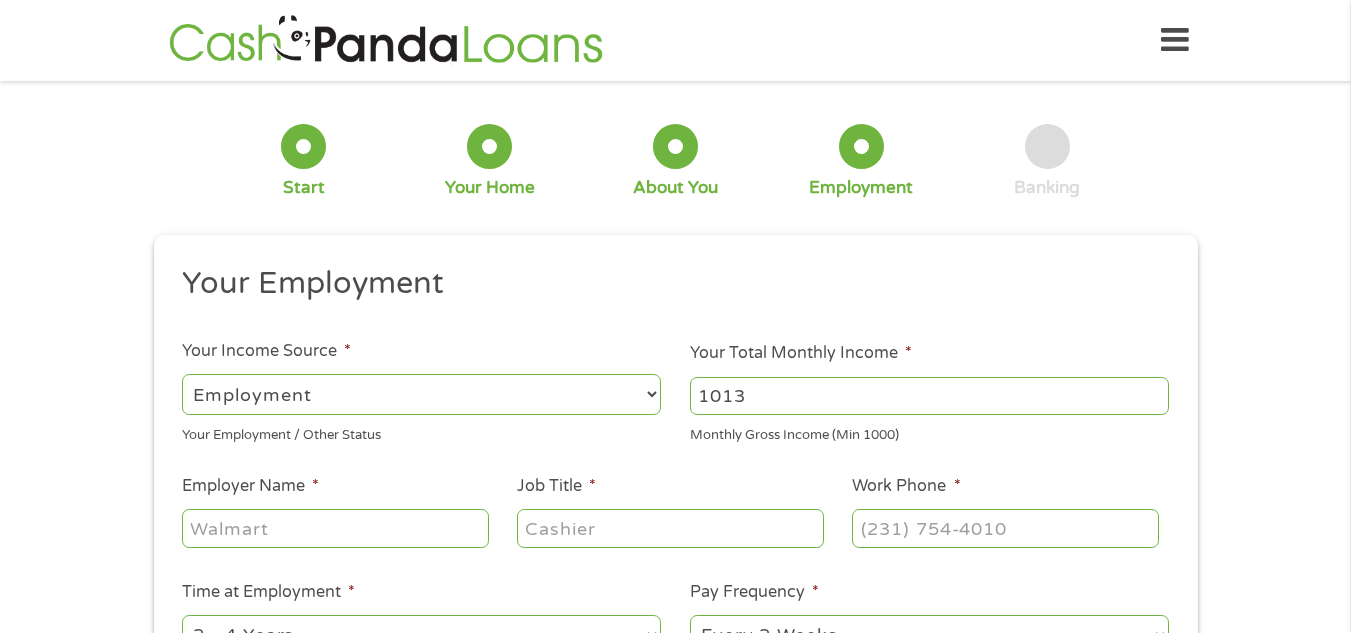 click on "1013" at bounding box center (929, 396) 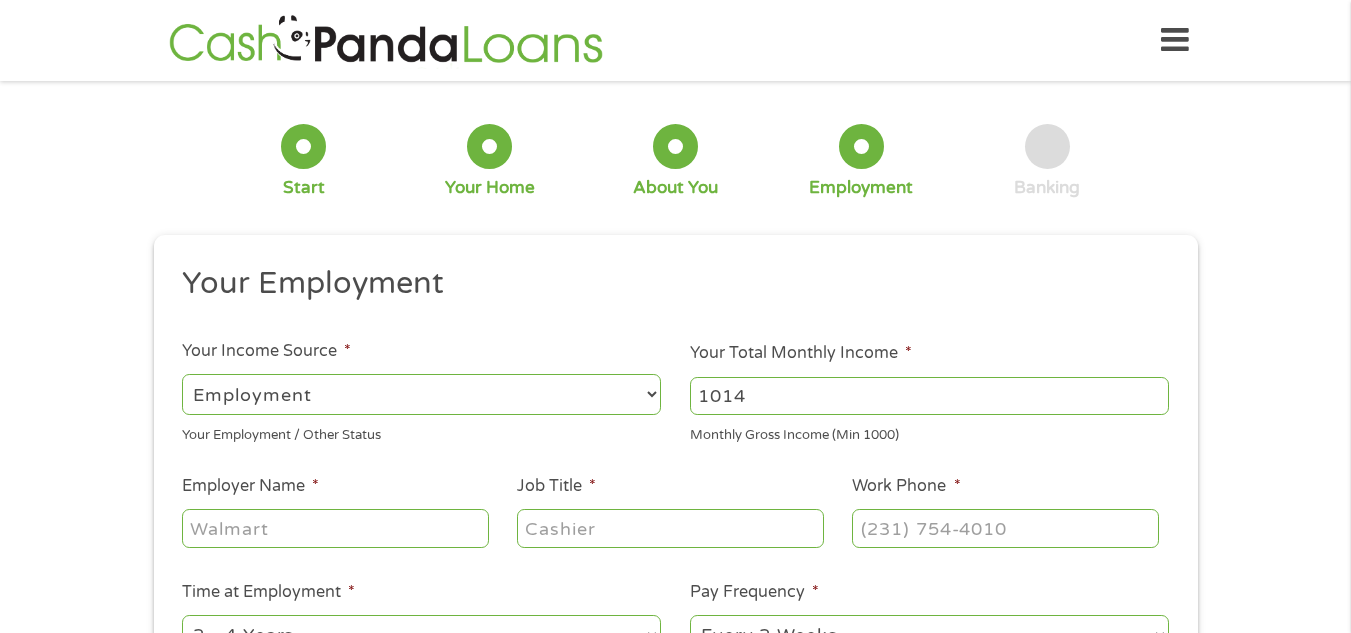 click on "1014" at bounding box center (929, 396) 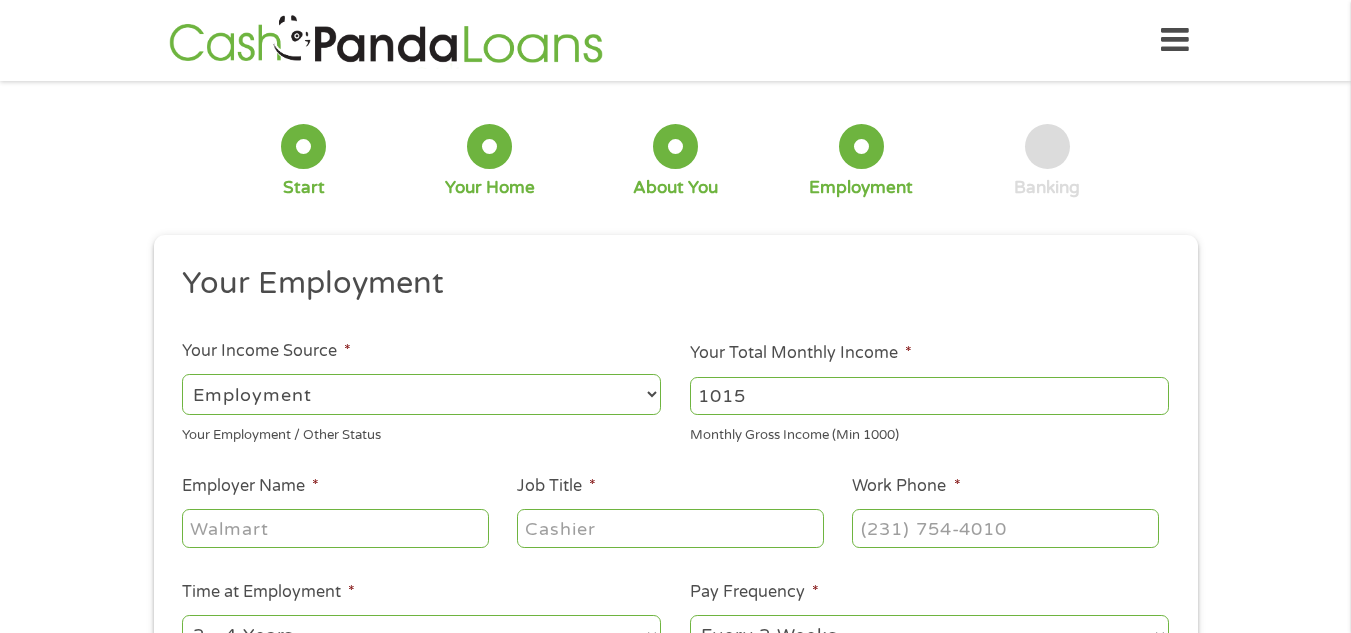 click on "1015" at bounding box center [929, 396] 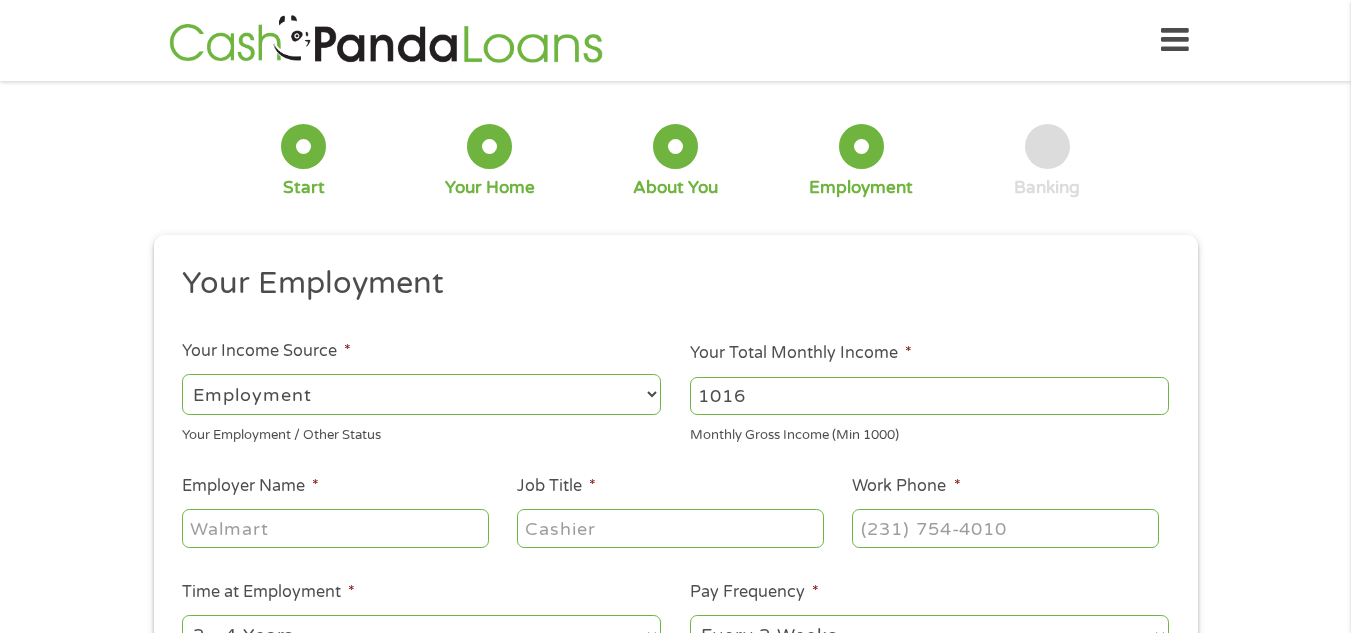 click on "1016" at bounding box center (929, 396) 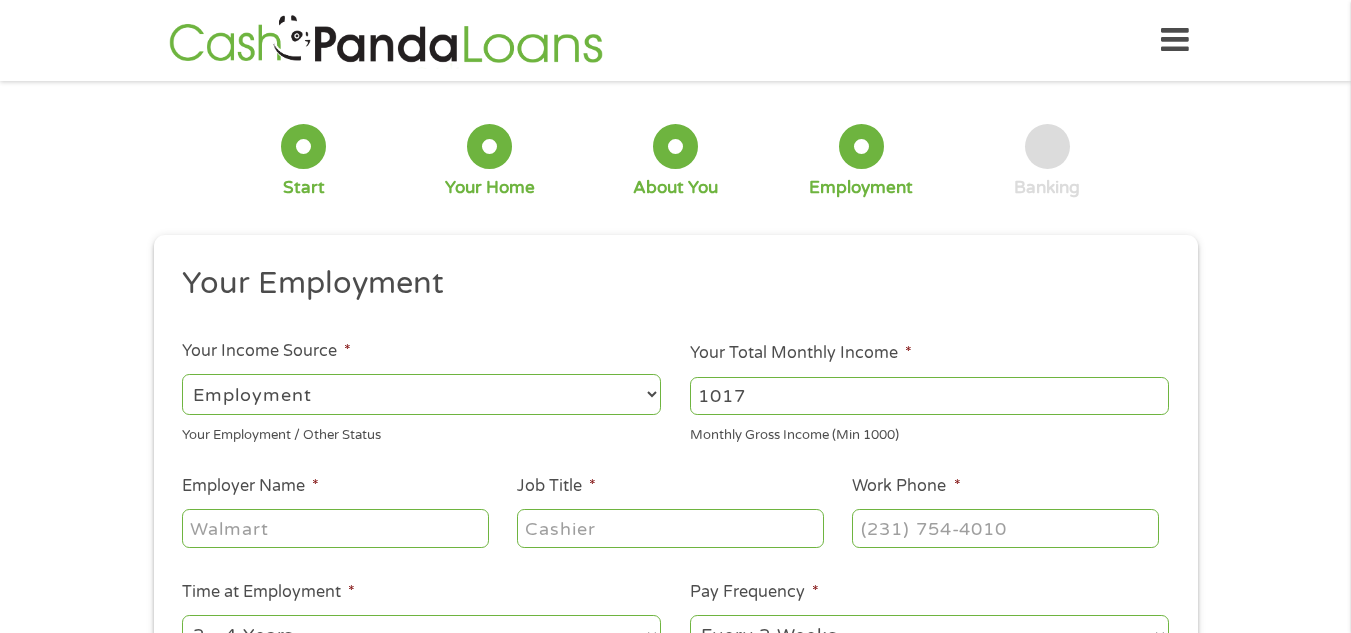 click on "1017" at bounding box center [929, 396] 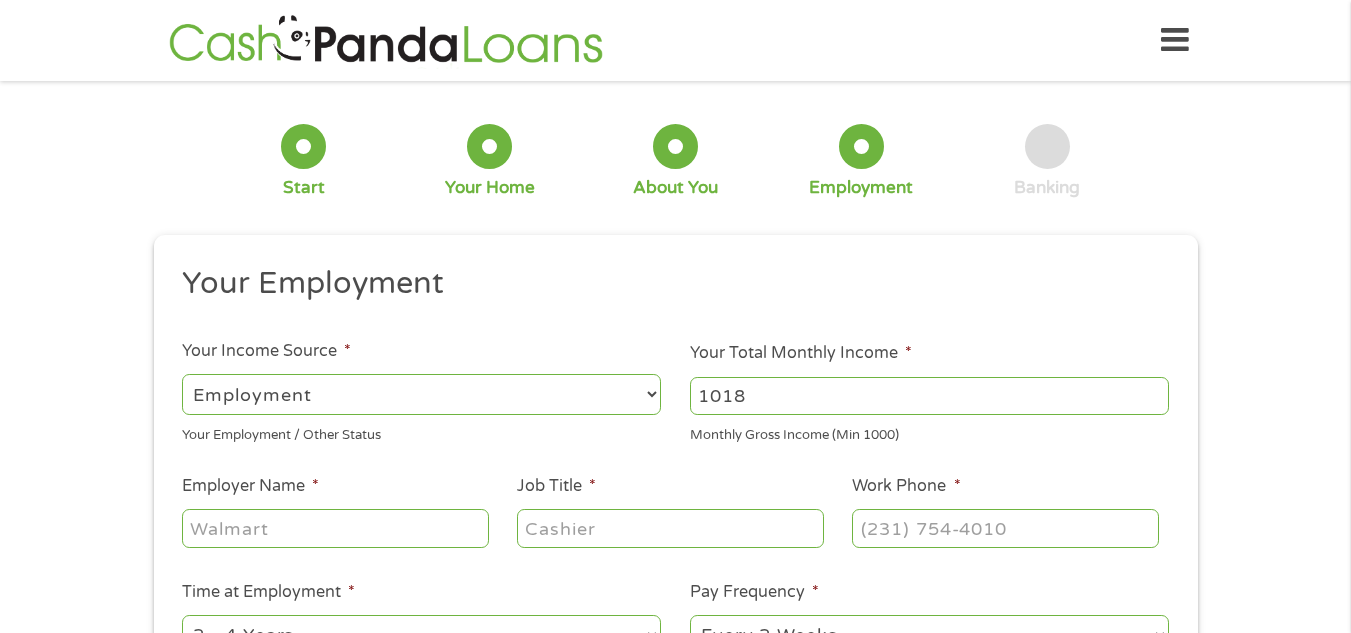 click on "1018" at bounding box center (929, 396) 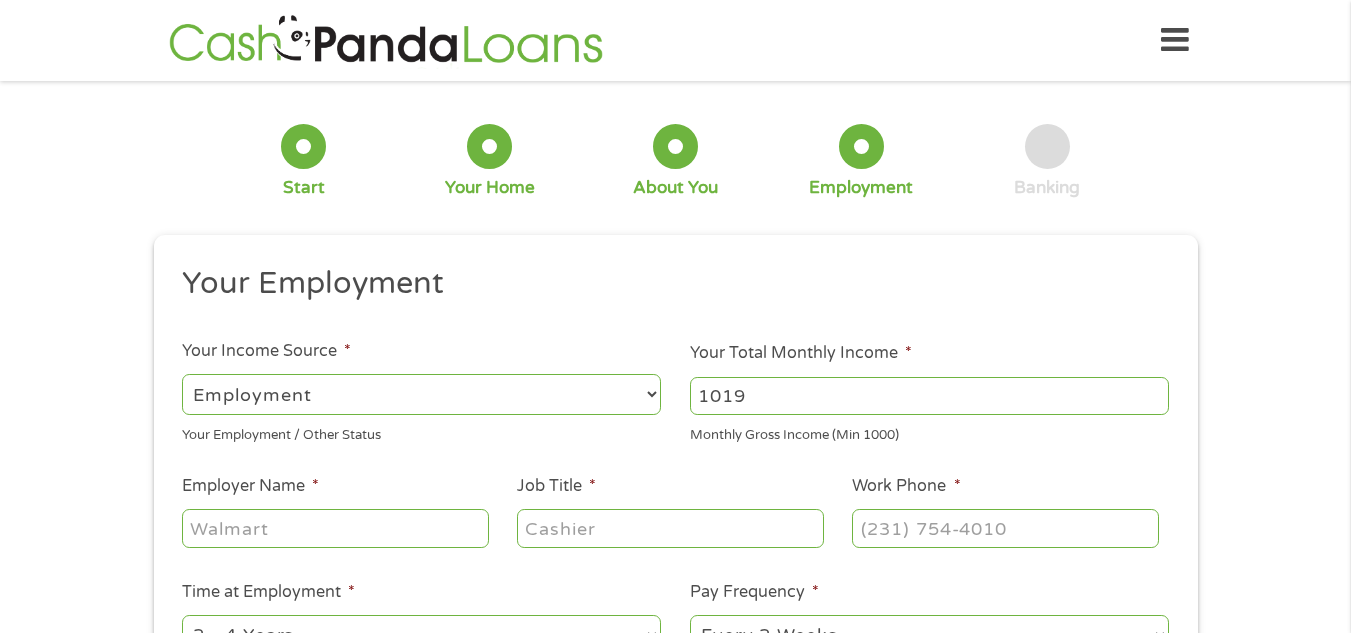 click on "1019" at bounding box center (929, 396) 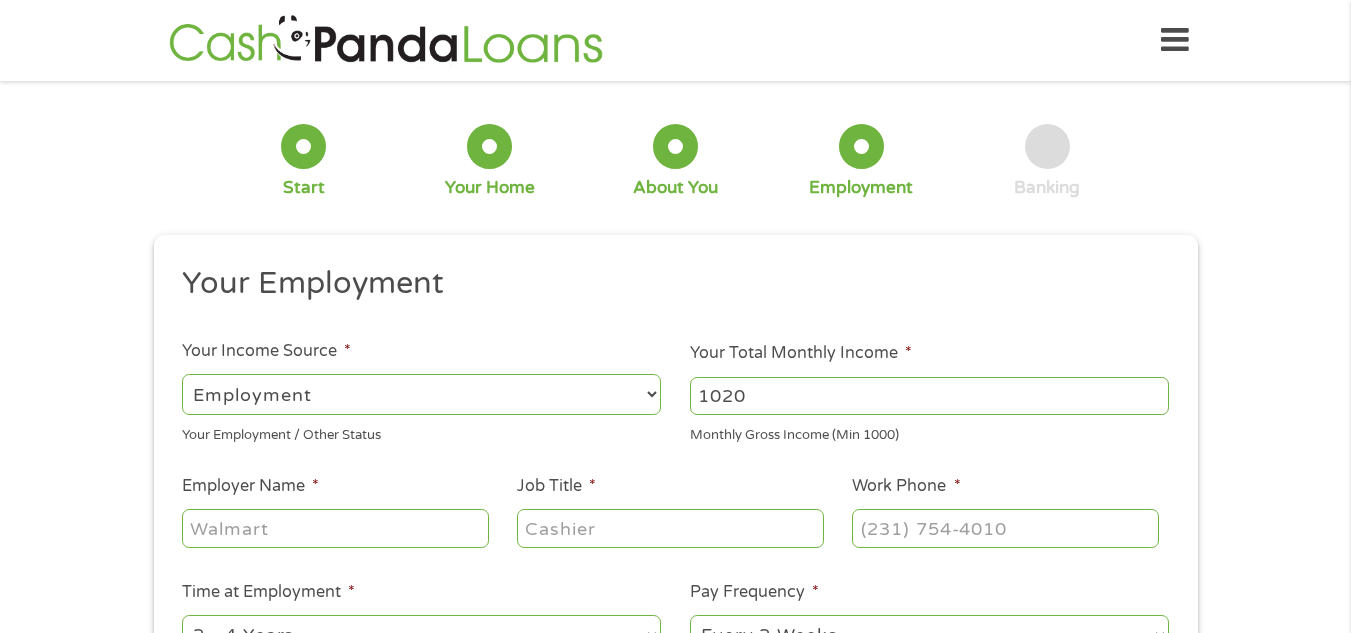 click on "1020" at bounding box center [929, 396] 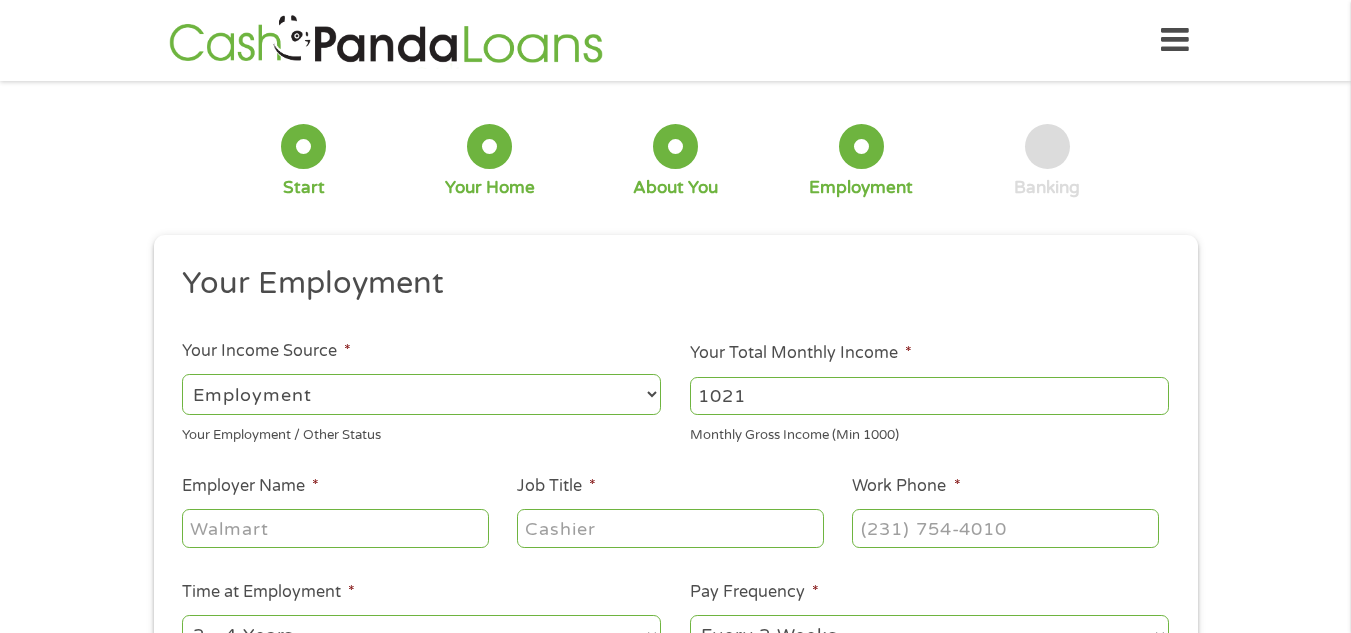 click on "1021" at bounding box center (929, 396) 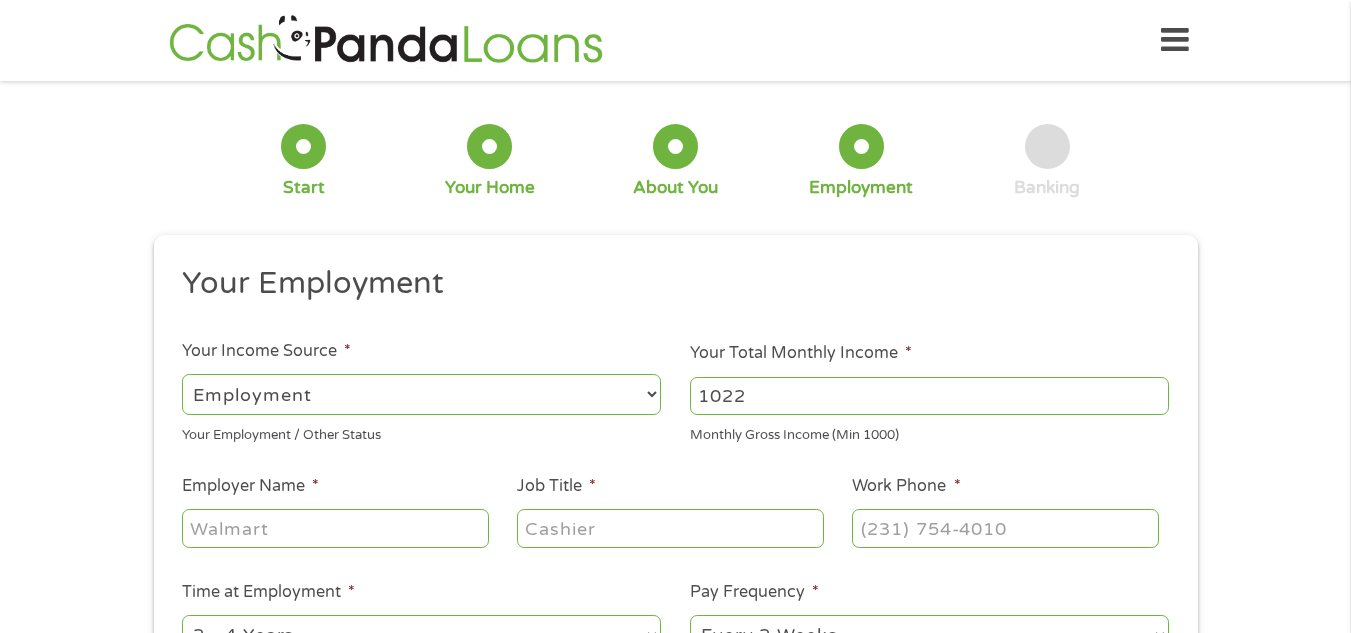click on "1022" at bounding box center (929, 396) 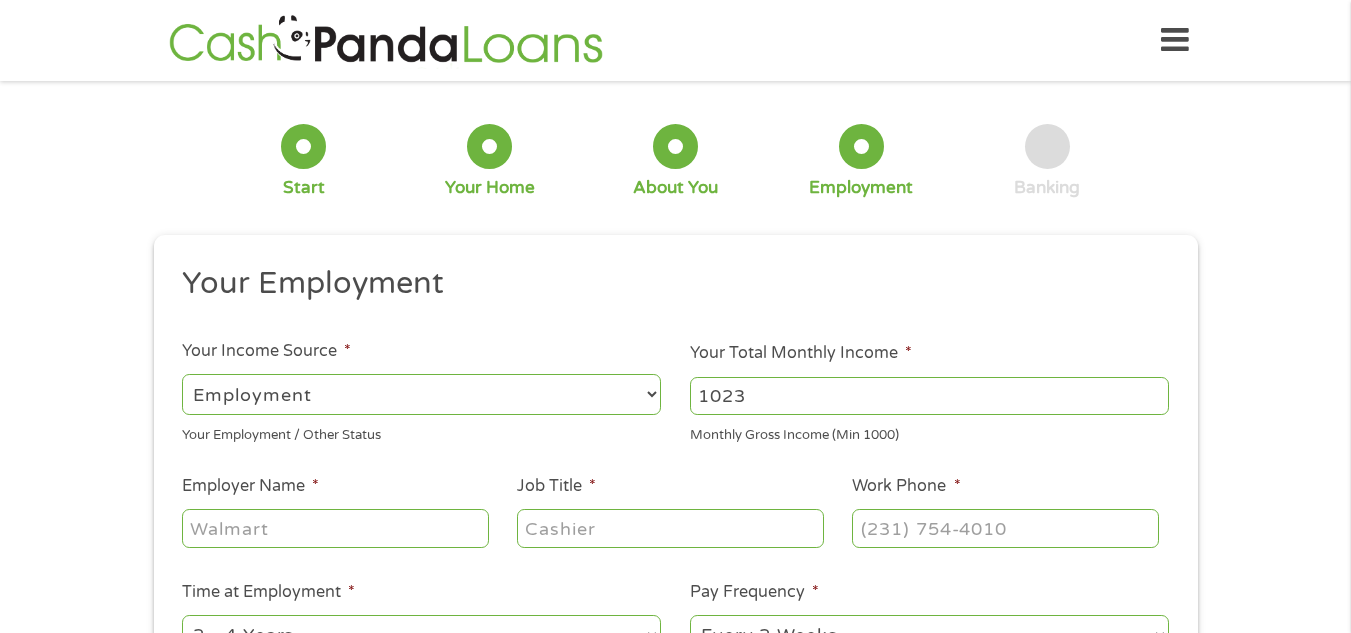click on "1023" at bounding box center (929, 396) 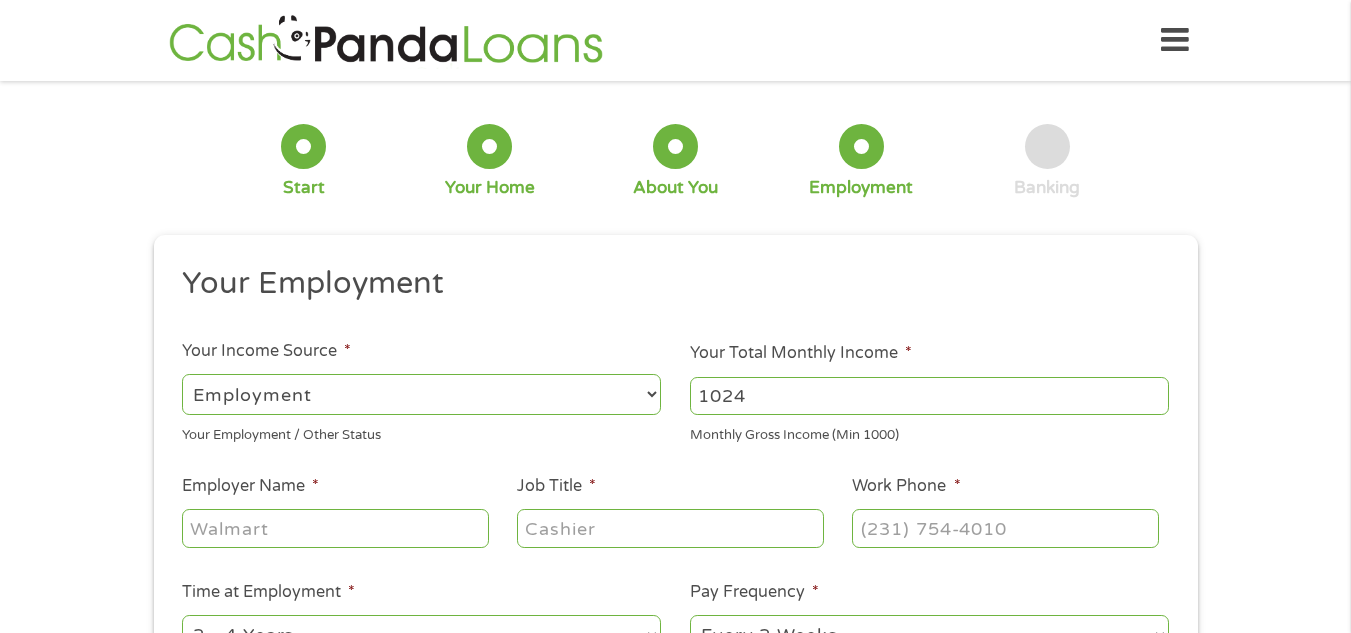 click on "1024" at bounding box center [929, 396] 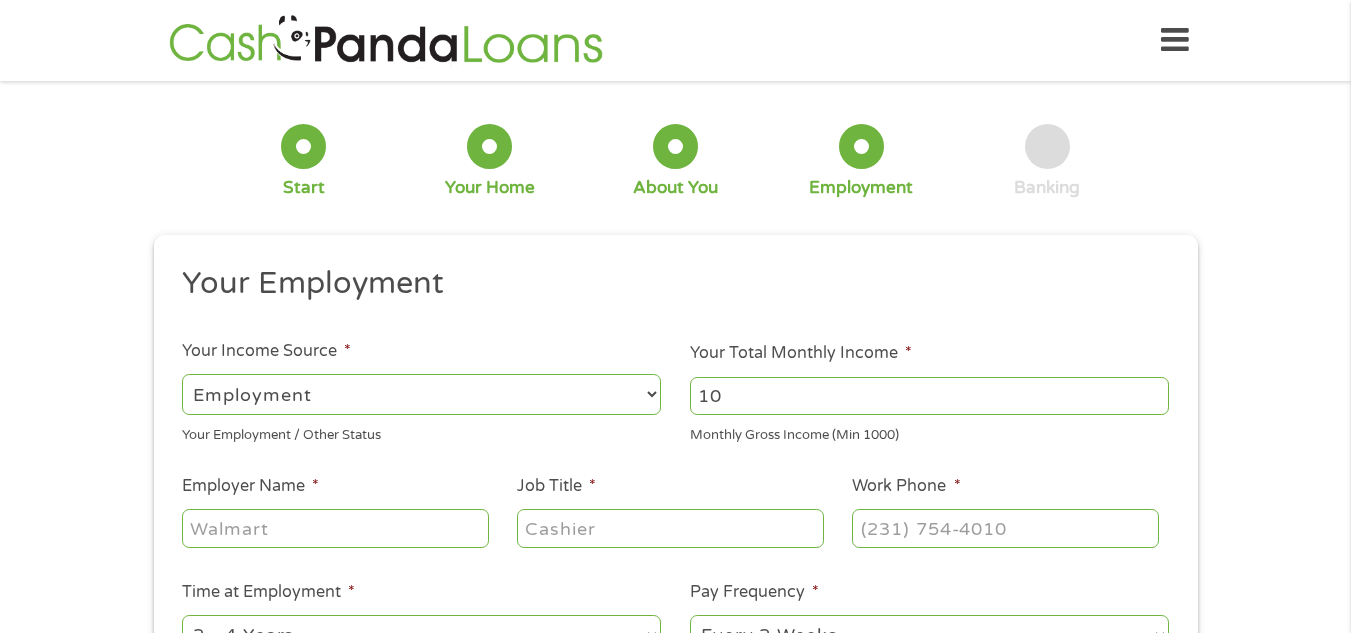 type on "1" 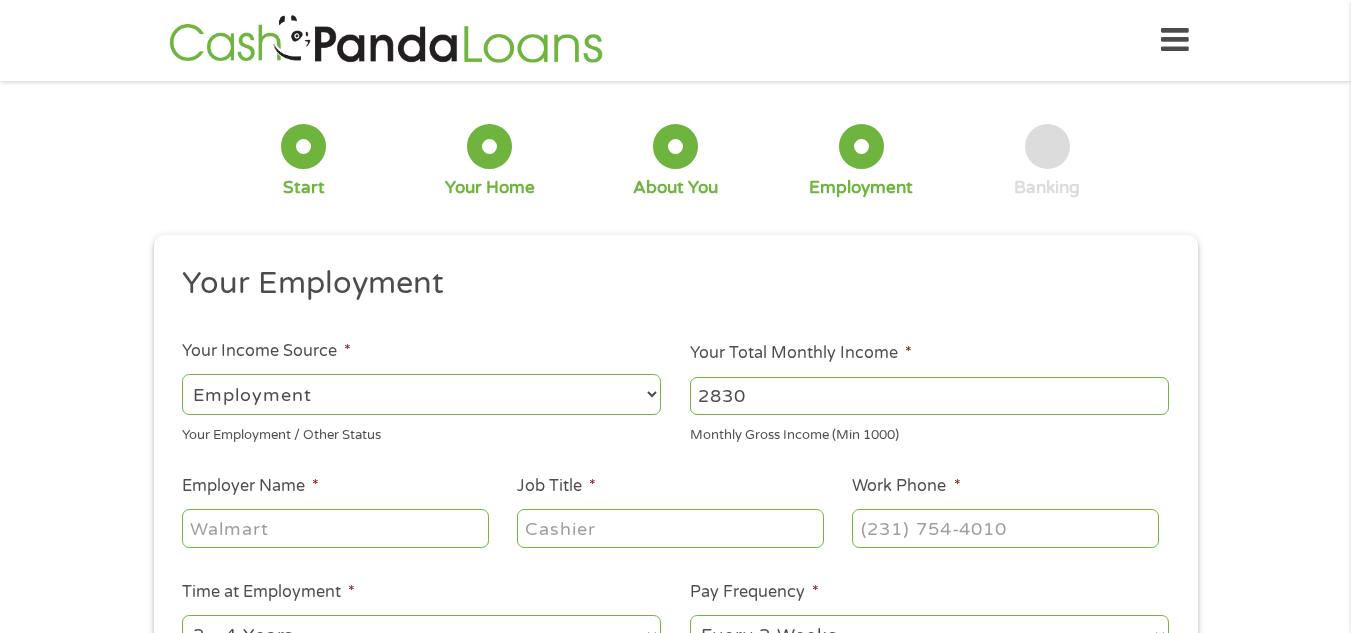 type on "2830" 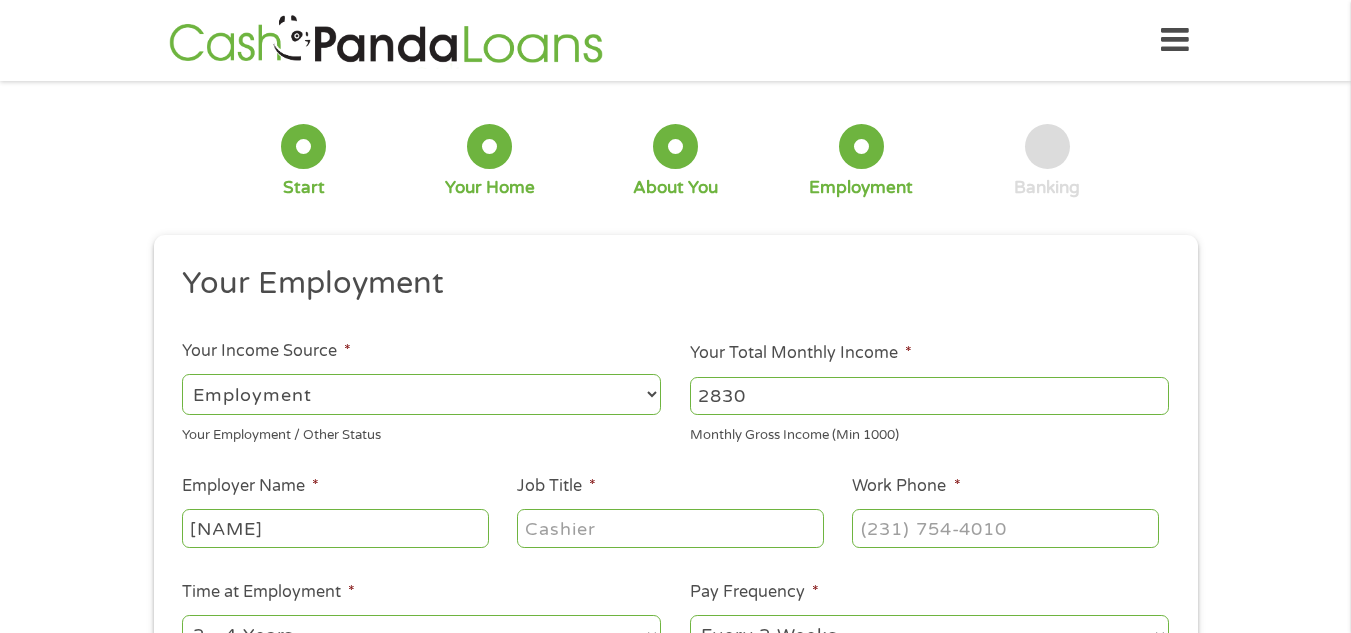 type on "[NAME]" 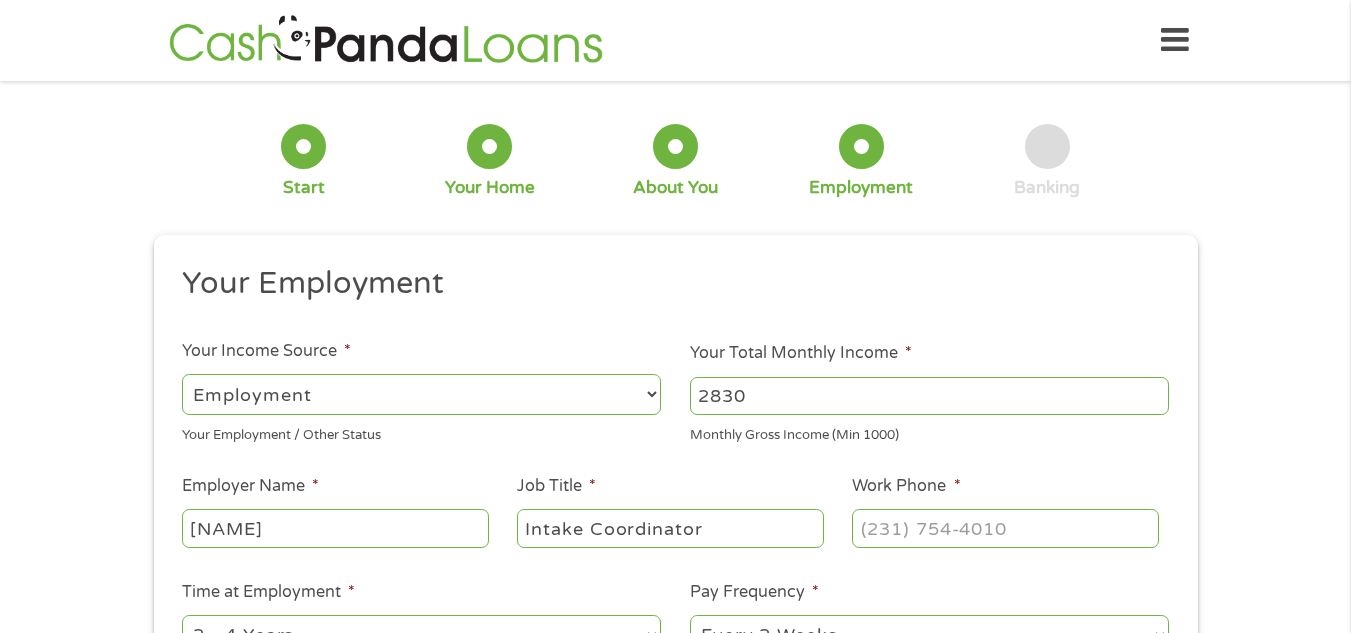 type on "Intake Coordinator" 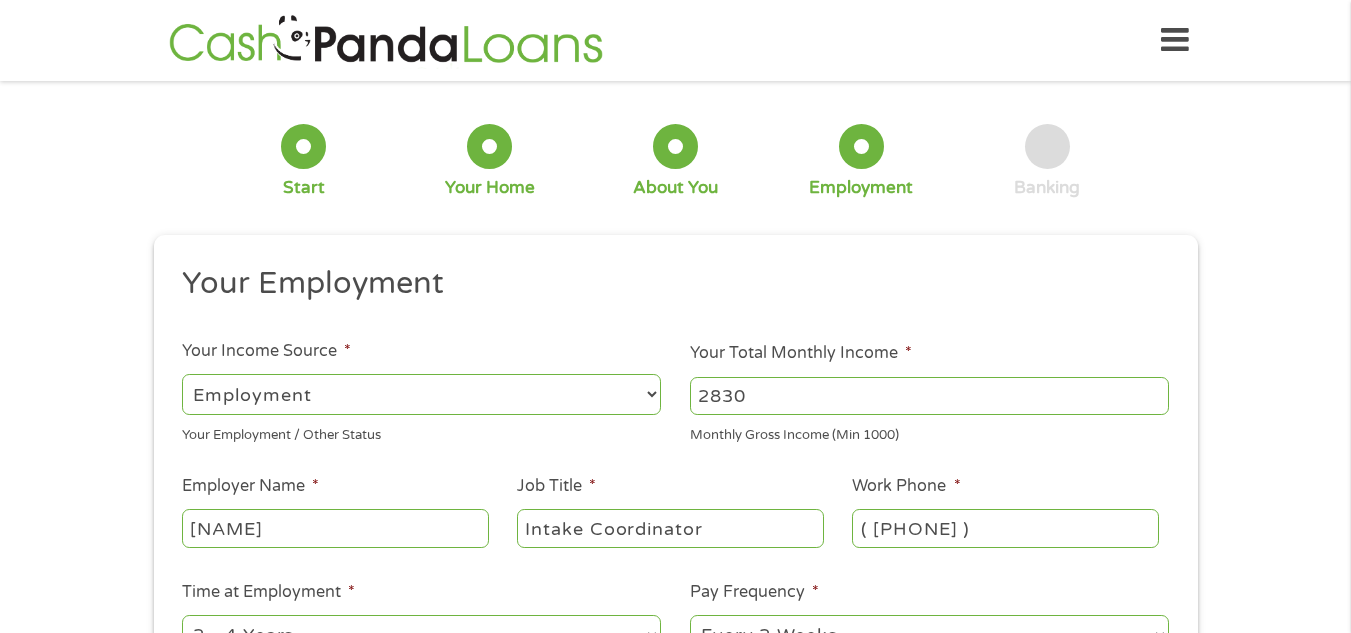 type on "( [PHONE] )" 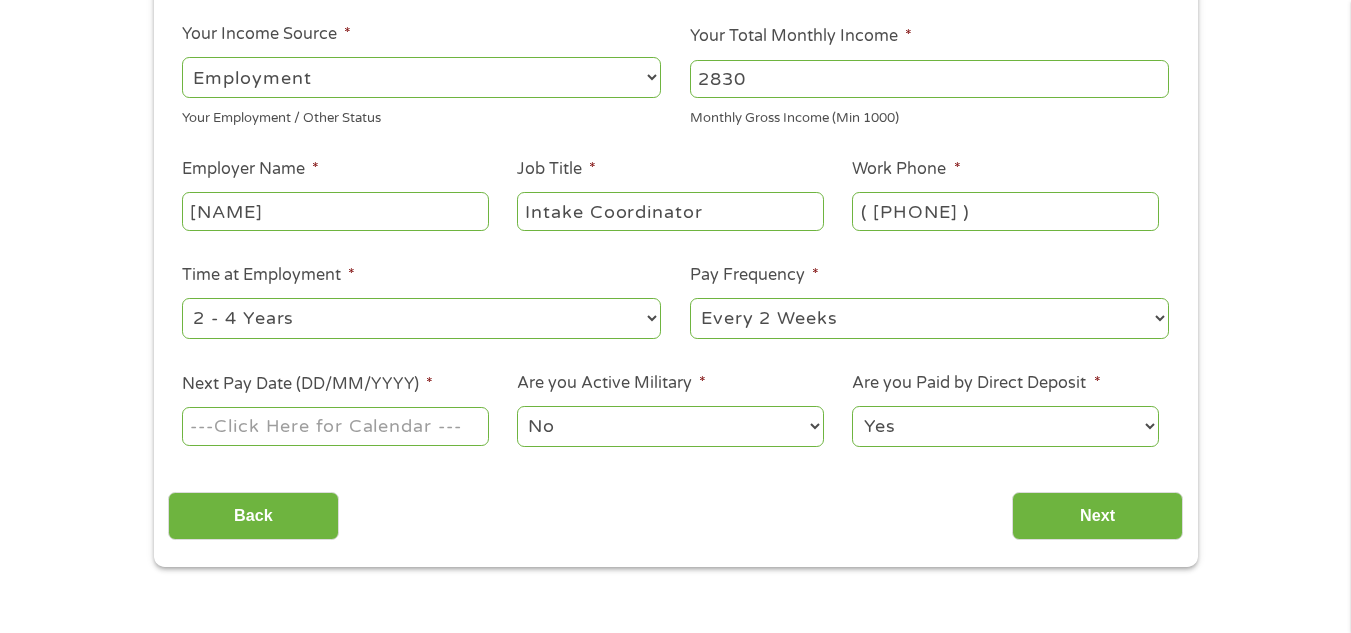 scroll, scrollTop: 321, scrollLeft: 0, axis: vertical 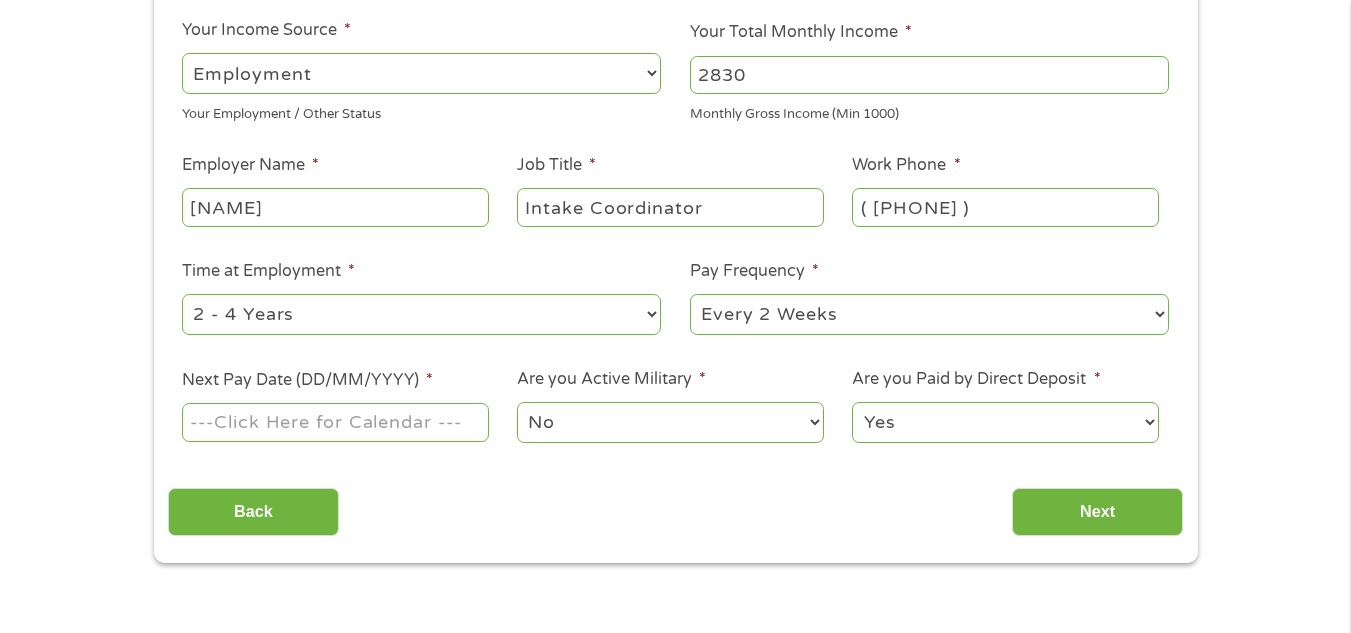 click on "--- Choose one --- 1 Year or less 1 - 2 Years 2 - 4 Years Over 4 Years" at bounding box center (421, 314) 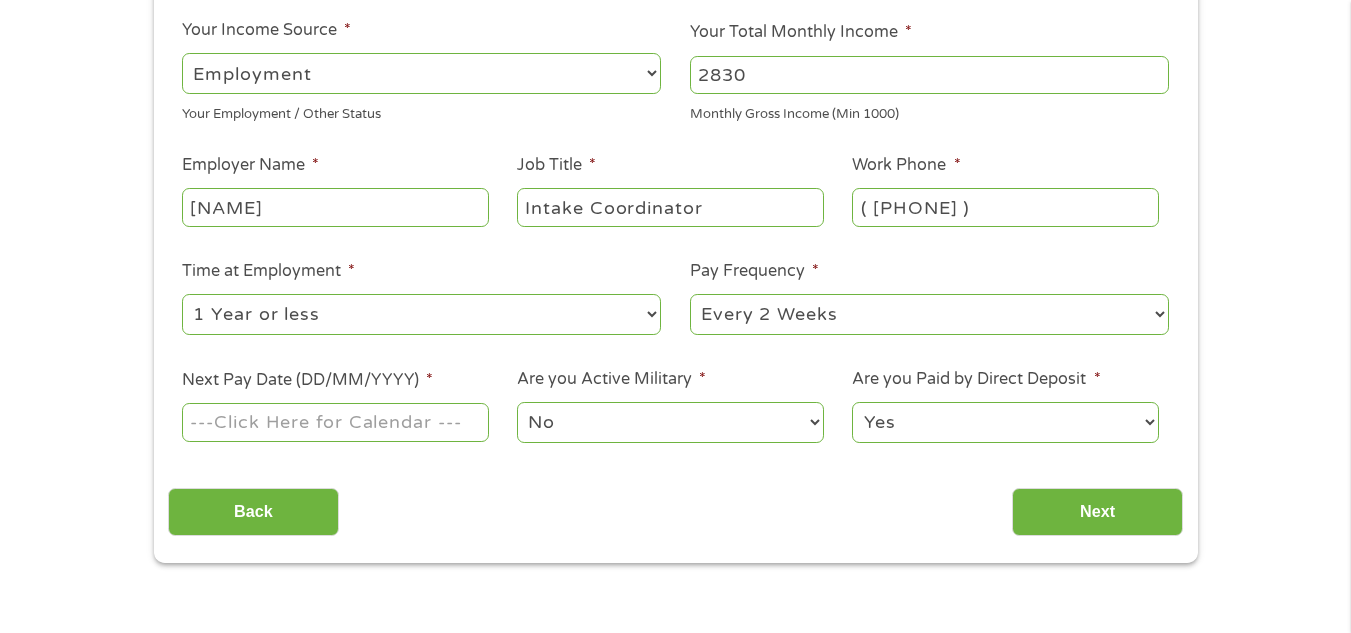 click on "--- Choose one --- 1 Year or less 1 - 2 Years 2 - 4 Years Over 4 Years" at bounding box center [421, 314] 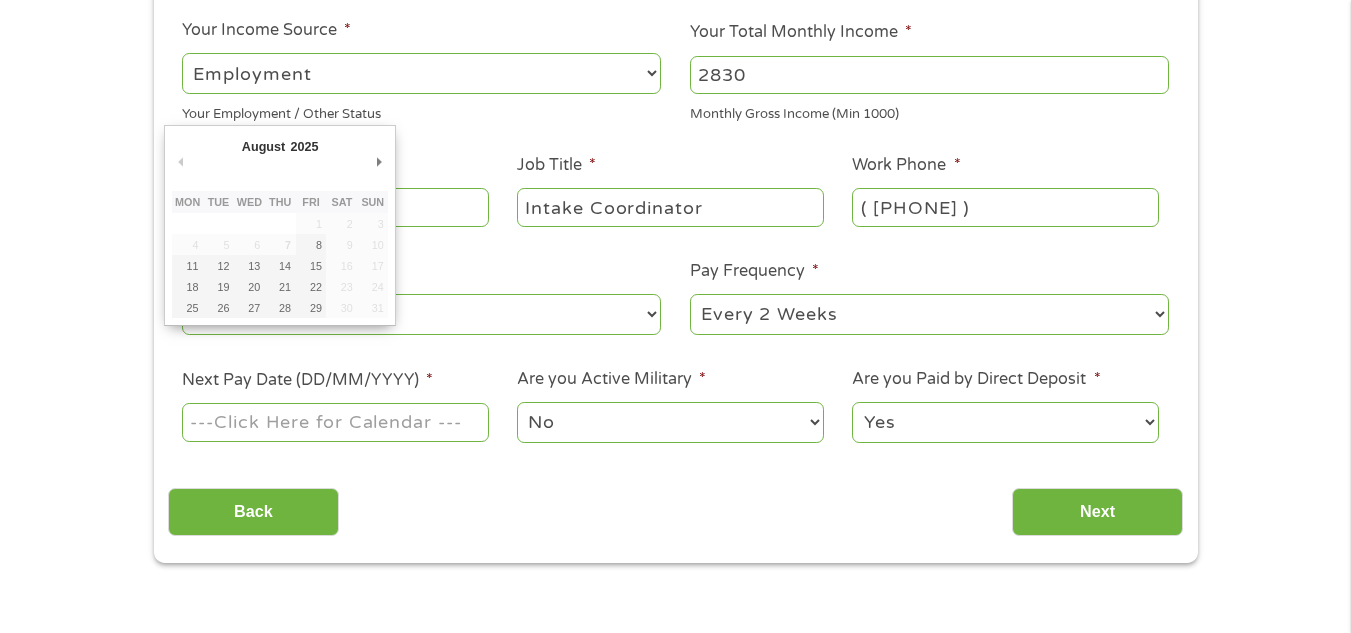 click on "Next Pay Date (DD/MM/YYYY) *" at bounding box center (335, 422) 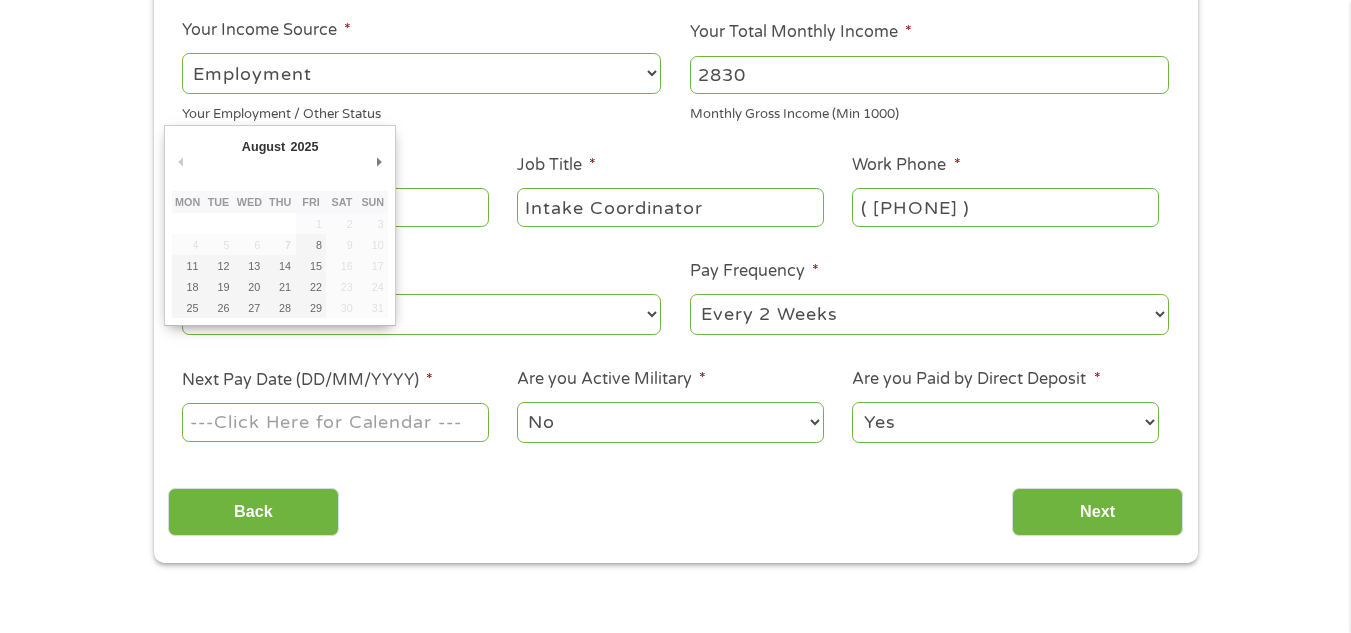 type on "08/08/2025" 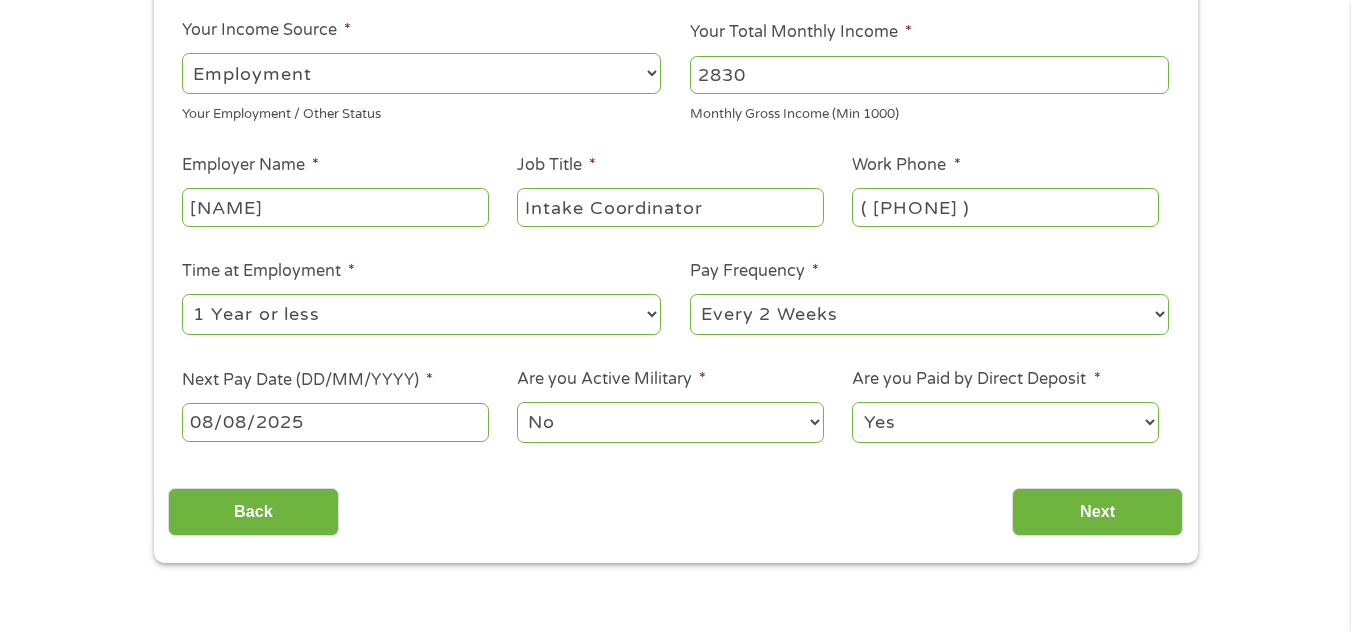 click on "Next" at bounding box center (1097, 512) 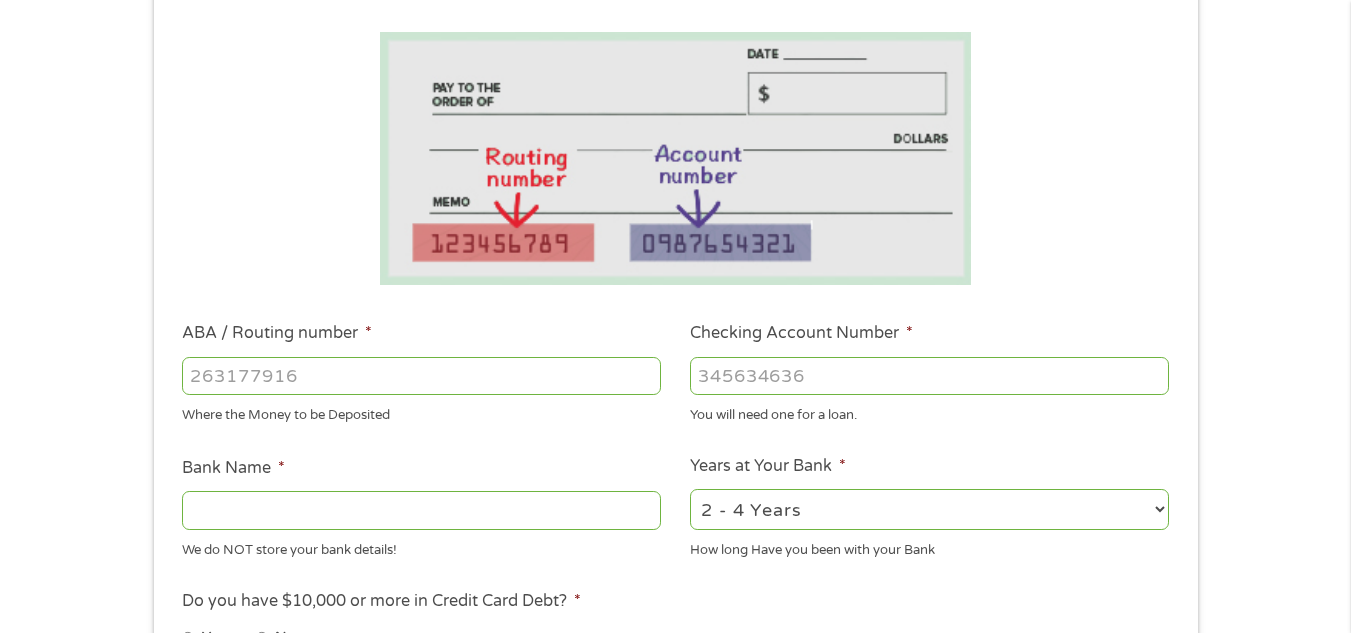 scroll, scrollTop: 219, scrollLeft: 0, axis: vertical 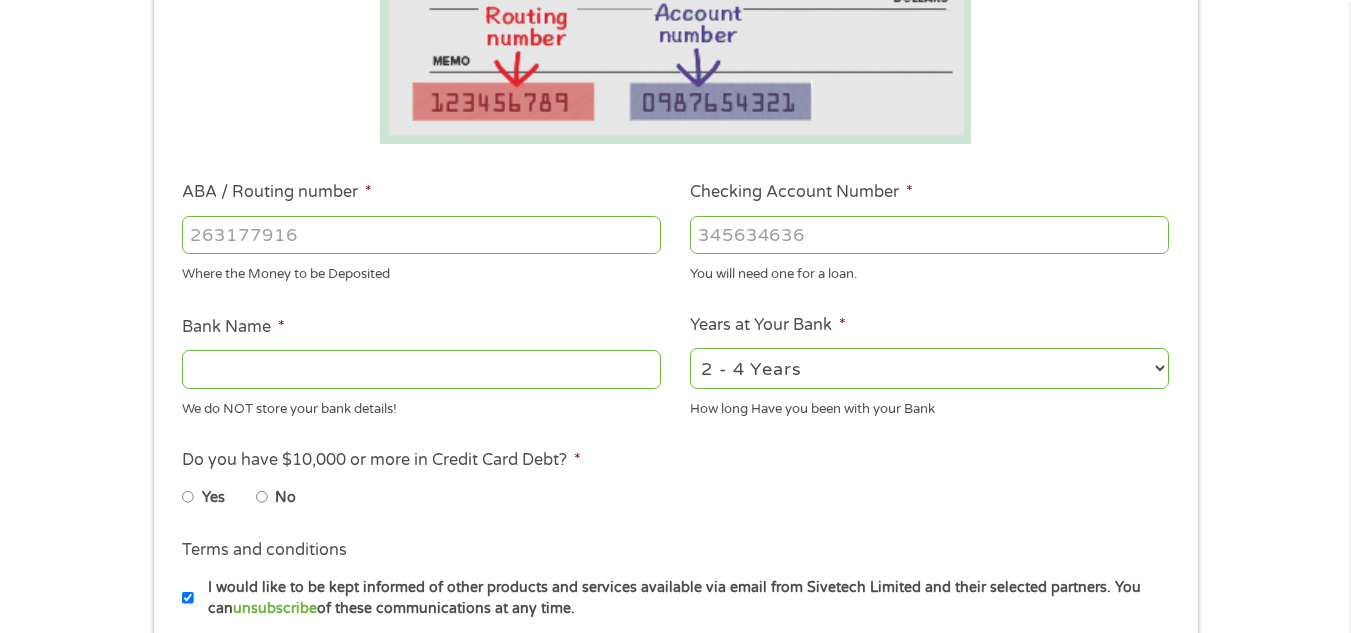 click on "ABA / Routing number *" at bounding box center (421, 235) 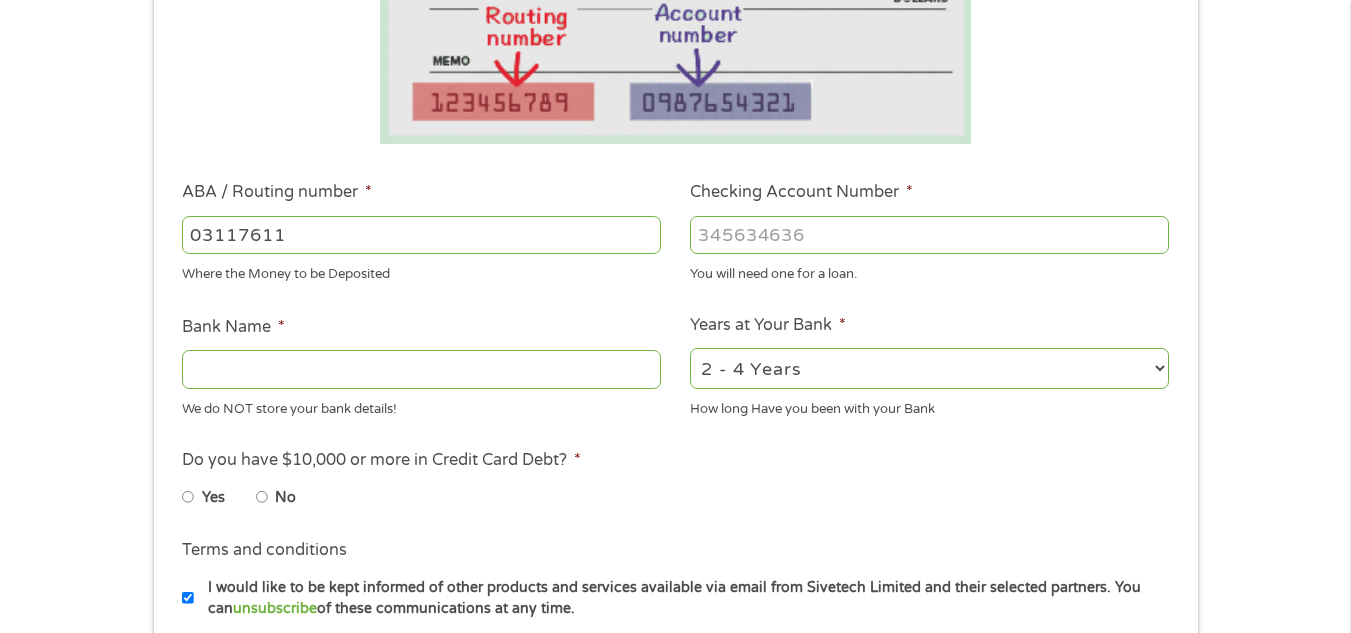 type on "031176110" 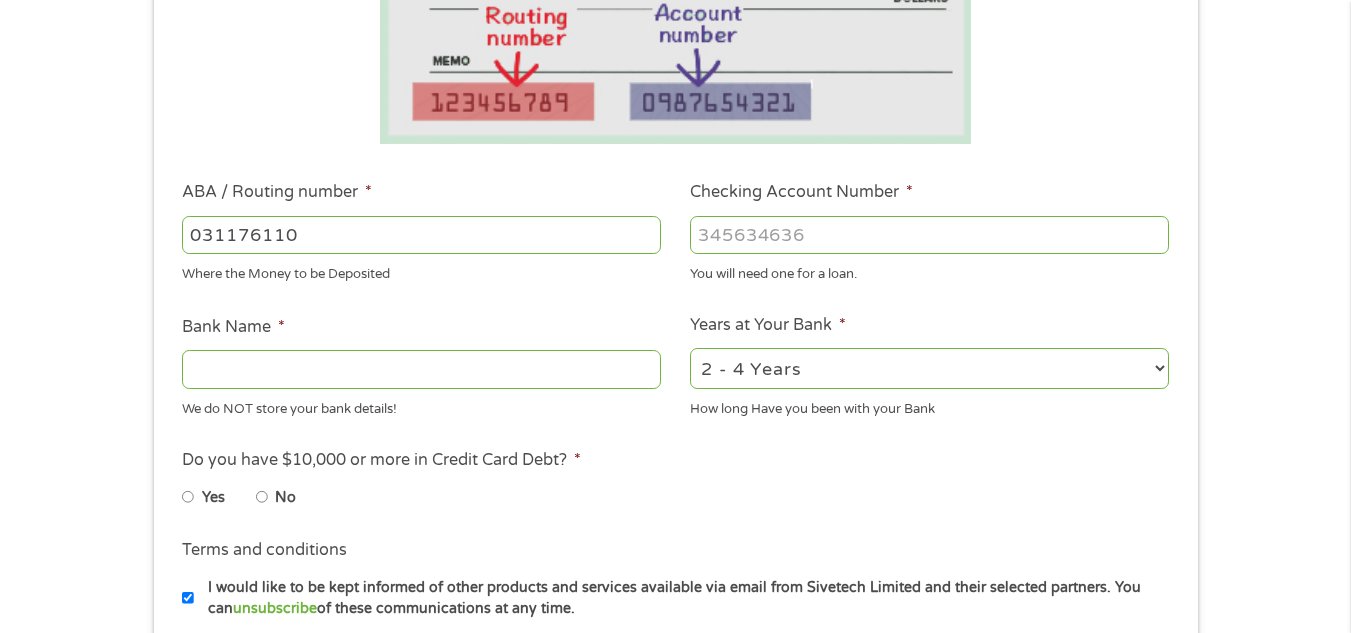 type on "CAPITAL ONE NA" 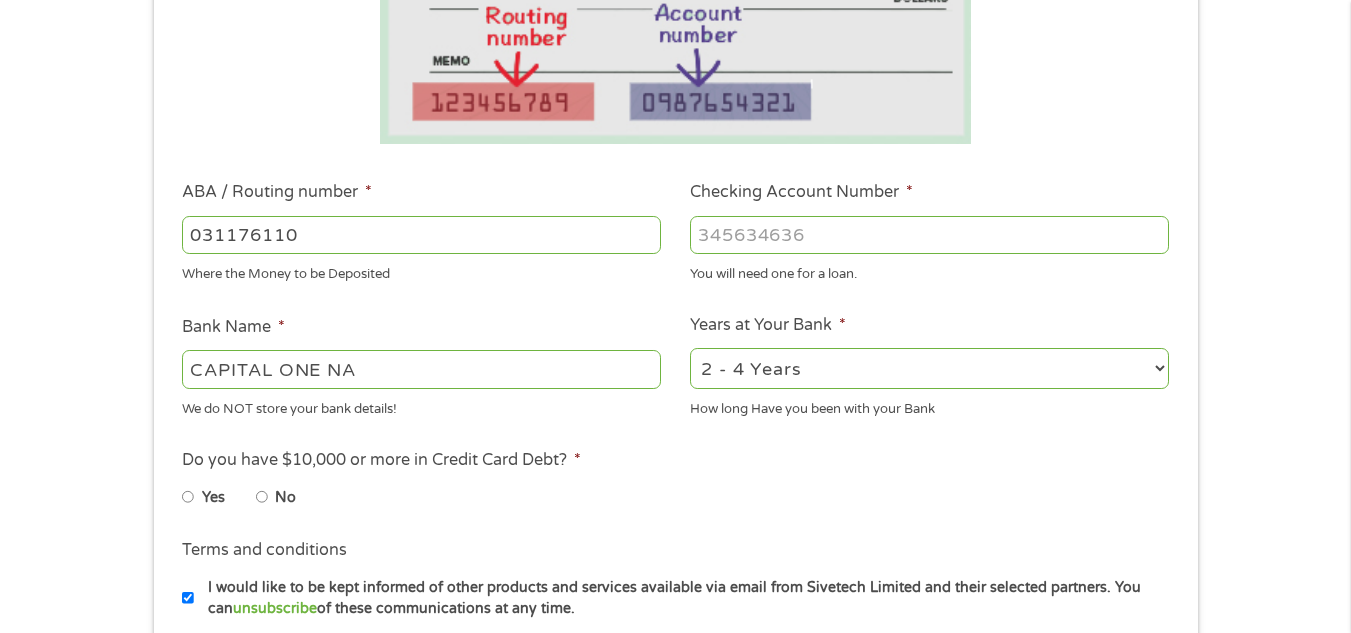 type on "031176110" 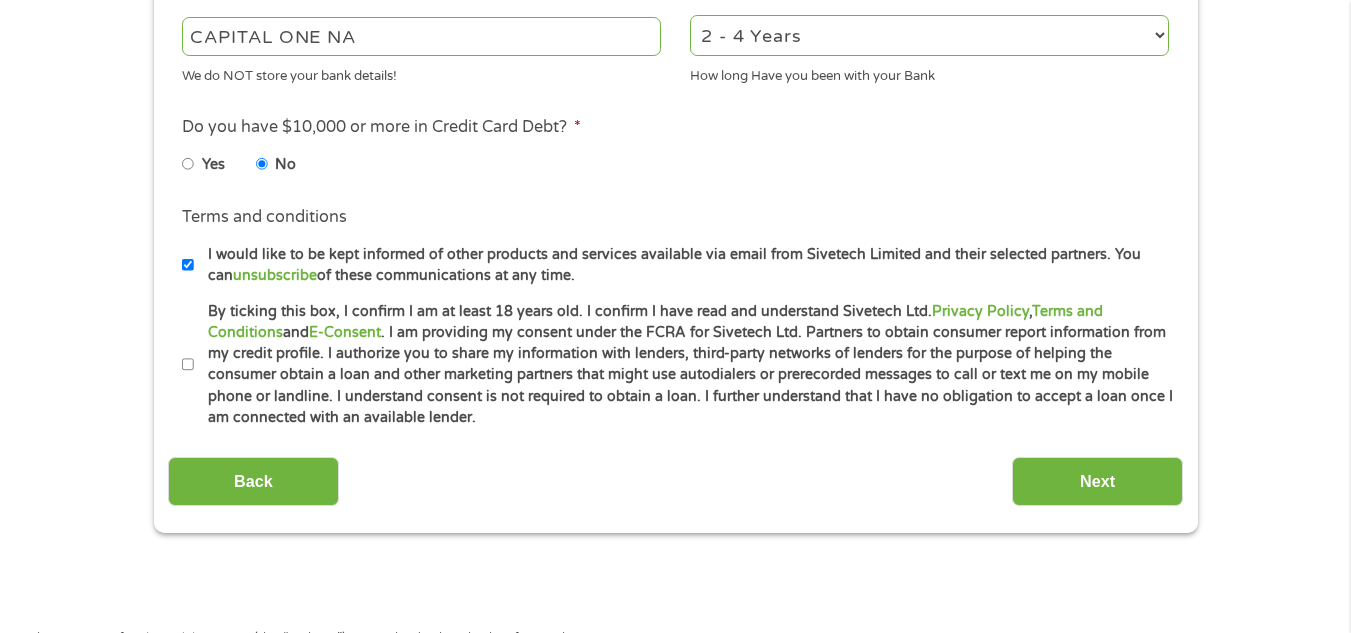 scroll, scrollTop: 800, scrollLeft: 0, axis: vertical 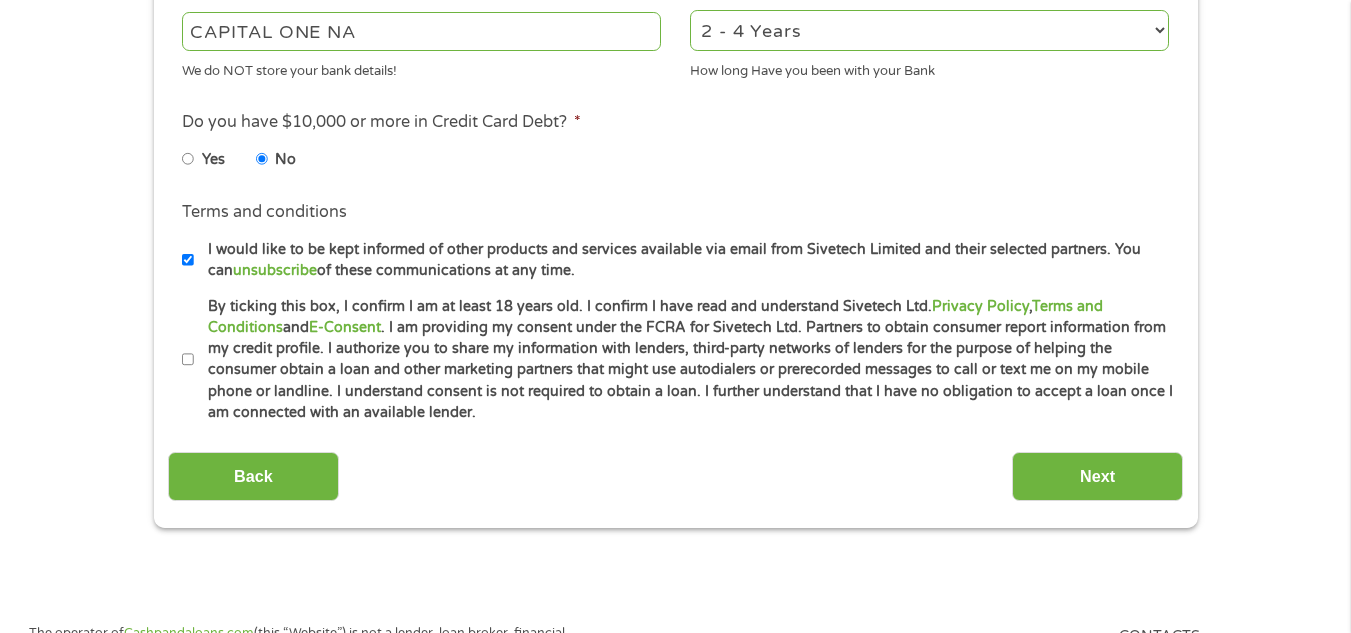 click on "I would like to be kept informed of other products and services available via email from Sivetech Limited and their selected partners. You can   unsubscribe   of these communications at any time." at bounding box center (188, 260) 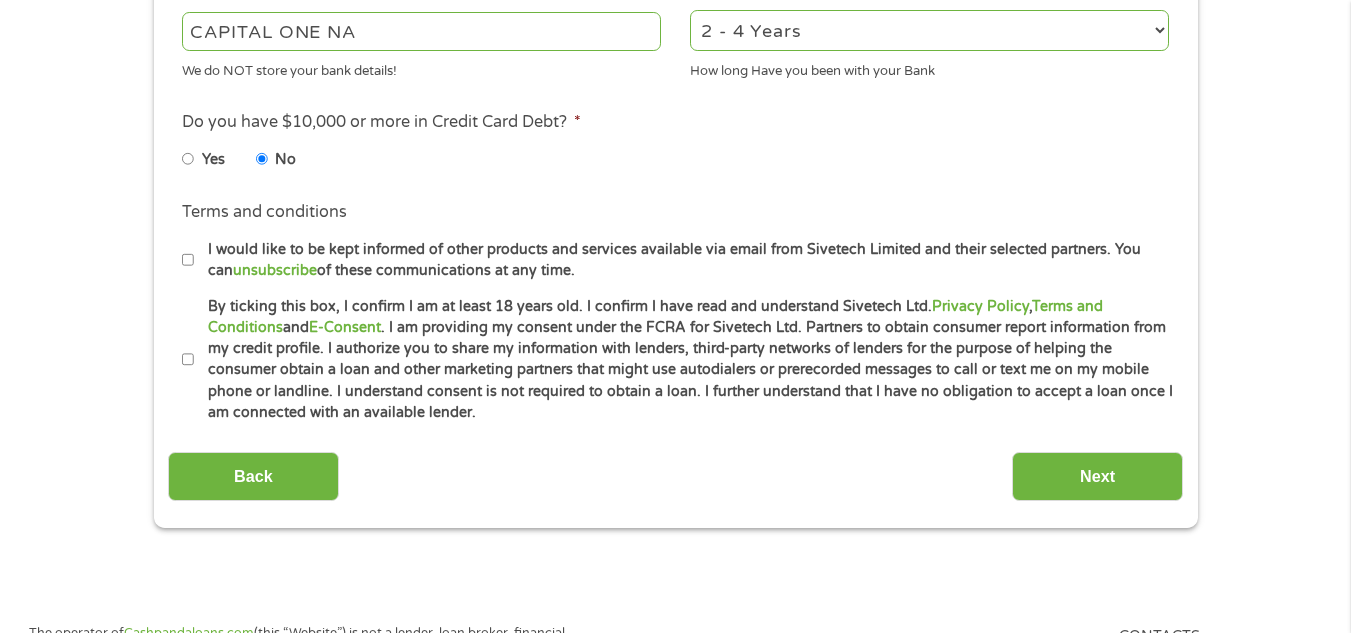 click on "Terms and conditions *
By ticking this box, I confirm I am at least 18 years old. I confirm I have read and understand Sivetech Ltd.  Privacy Policy ,  Terms and Conditions  and  E-Consent . I am providing my consent under the FCRA for Sivetech Ltd. Partners to obtain consumer report information from my credit profile. I authorize you to share my information with lenders, third-party networks of lenders for the purpose of helping the consumer obtain a loan and other marketing partners that might use autodialers or prerecorded messages to call or text me on my mobile phone or landline. I understand consent is not required to obtain a loan. I further understand that I have no obligation to accept a loan once I am connected with an available lender." at bounding box center (675, 360) 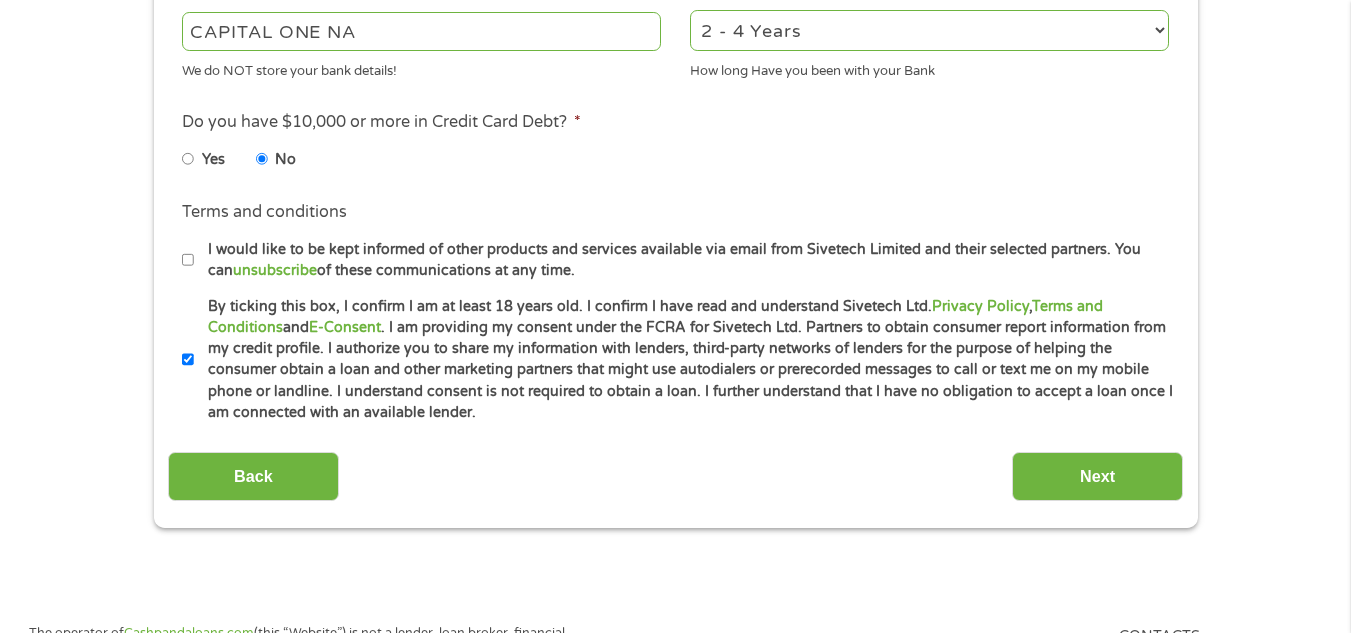 click on "Next" at bounding box center (1097, 476) 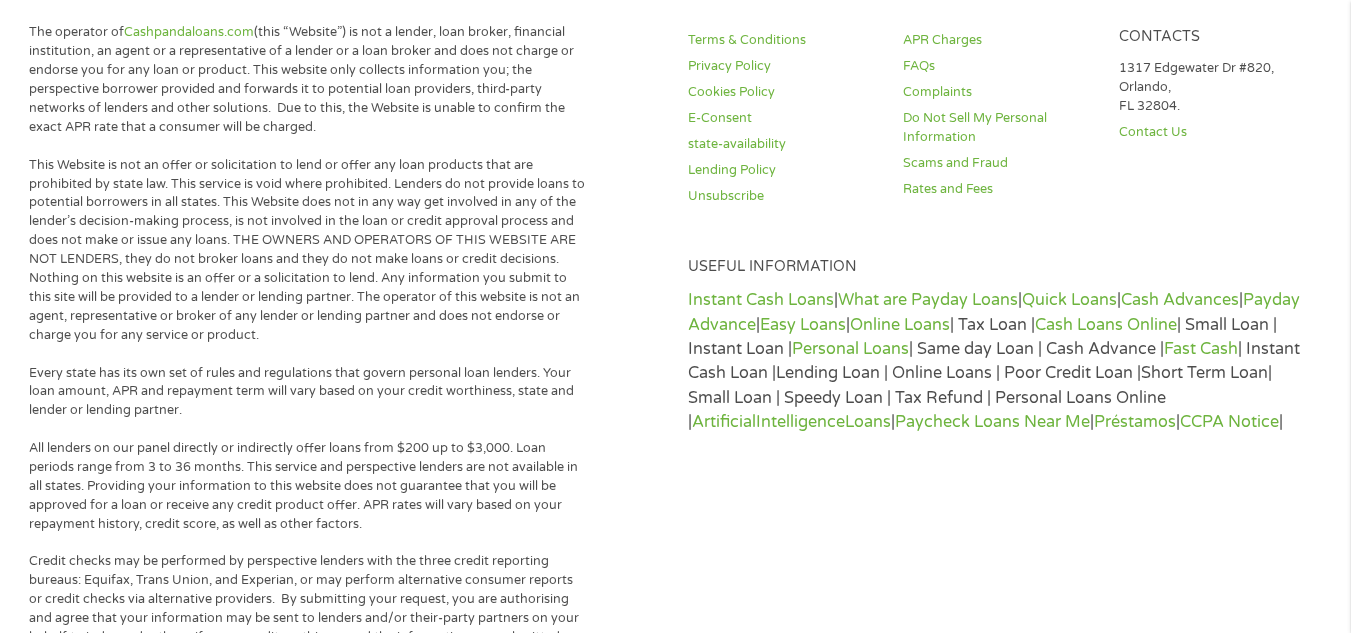 scroll, scrollTop: 8, scrollLeft: 8, axis: both 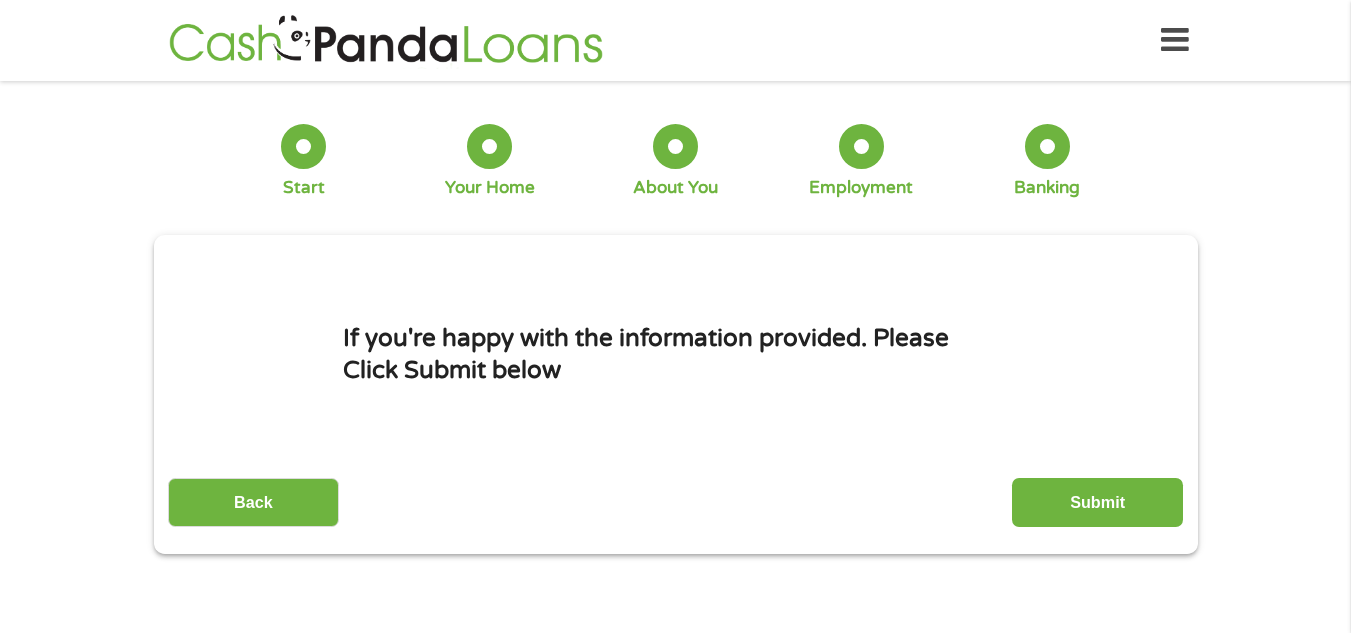 click on "Submit" at bounding box center [1097, 502] 